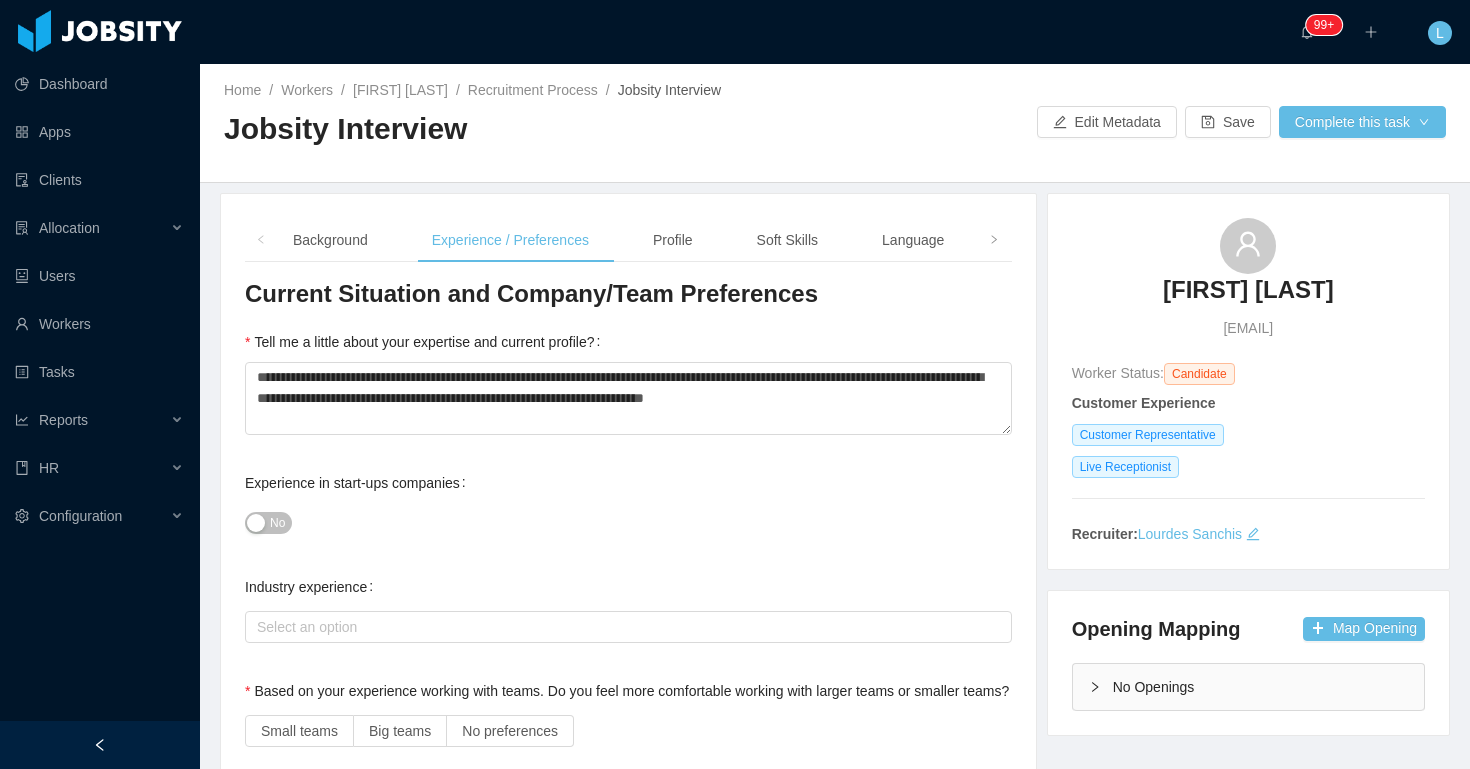 scroll, scrollTop: 0, scrollLeft: 0, axis: both 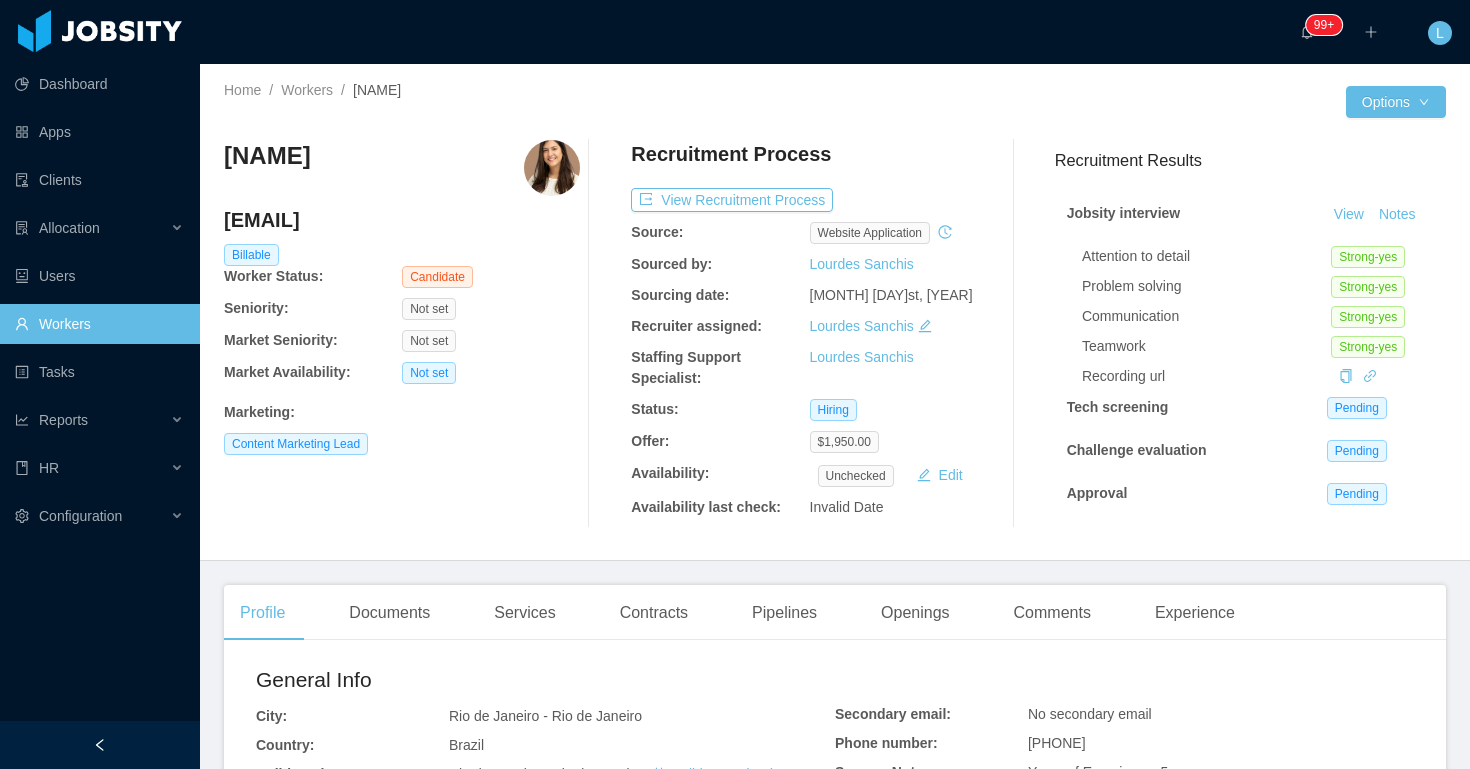 click on "leticiamoraisfontes@gmail.com" at bounding box center (402, 220) 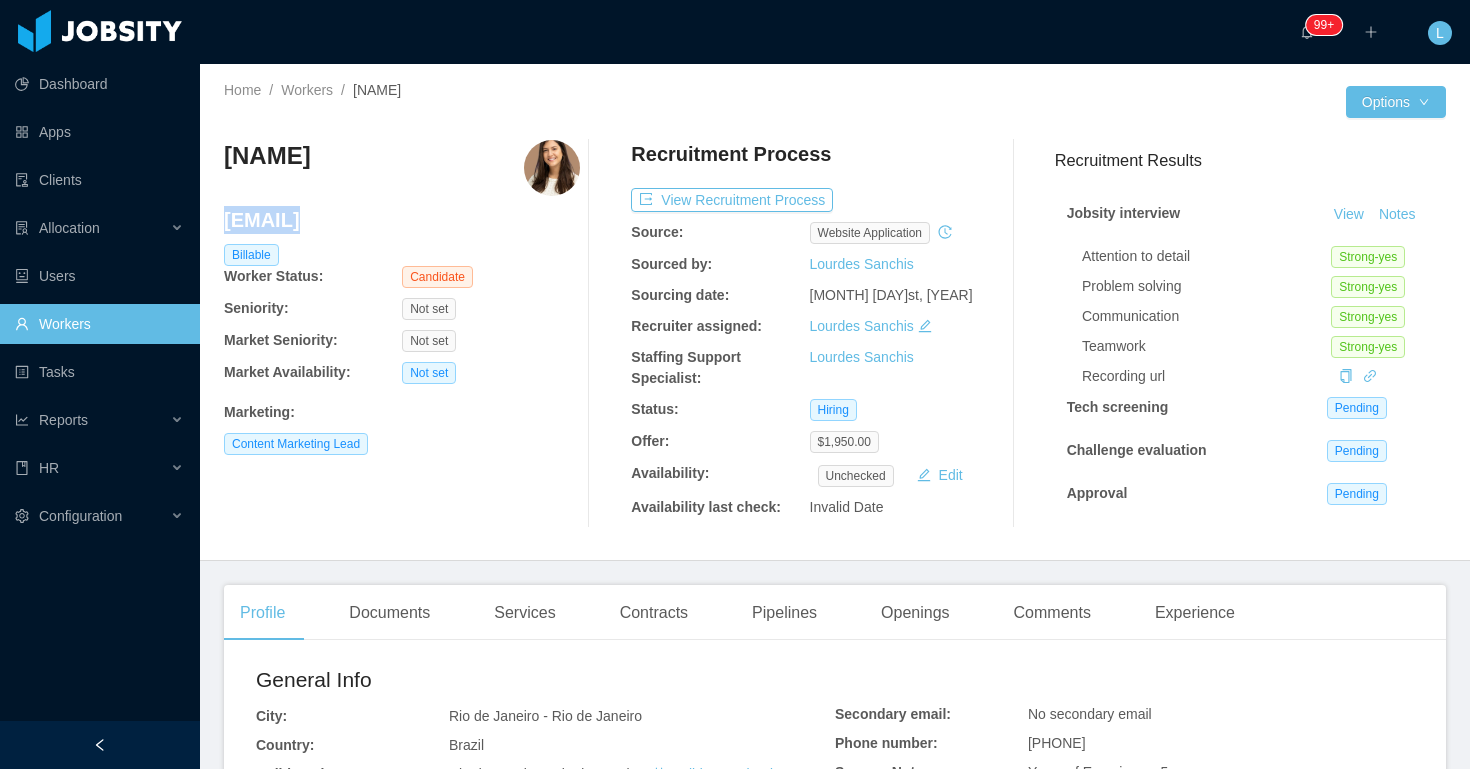 click on "leticiamoraisfontes@gmail.com" at bounding box center (402, 220) 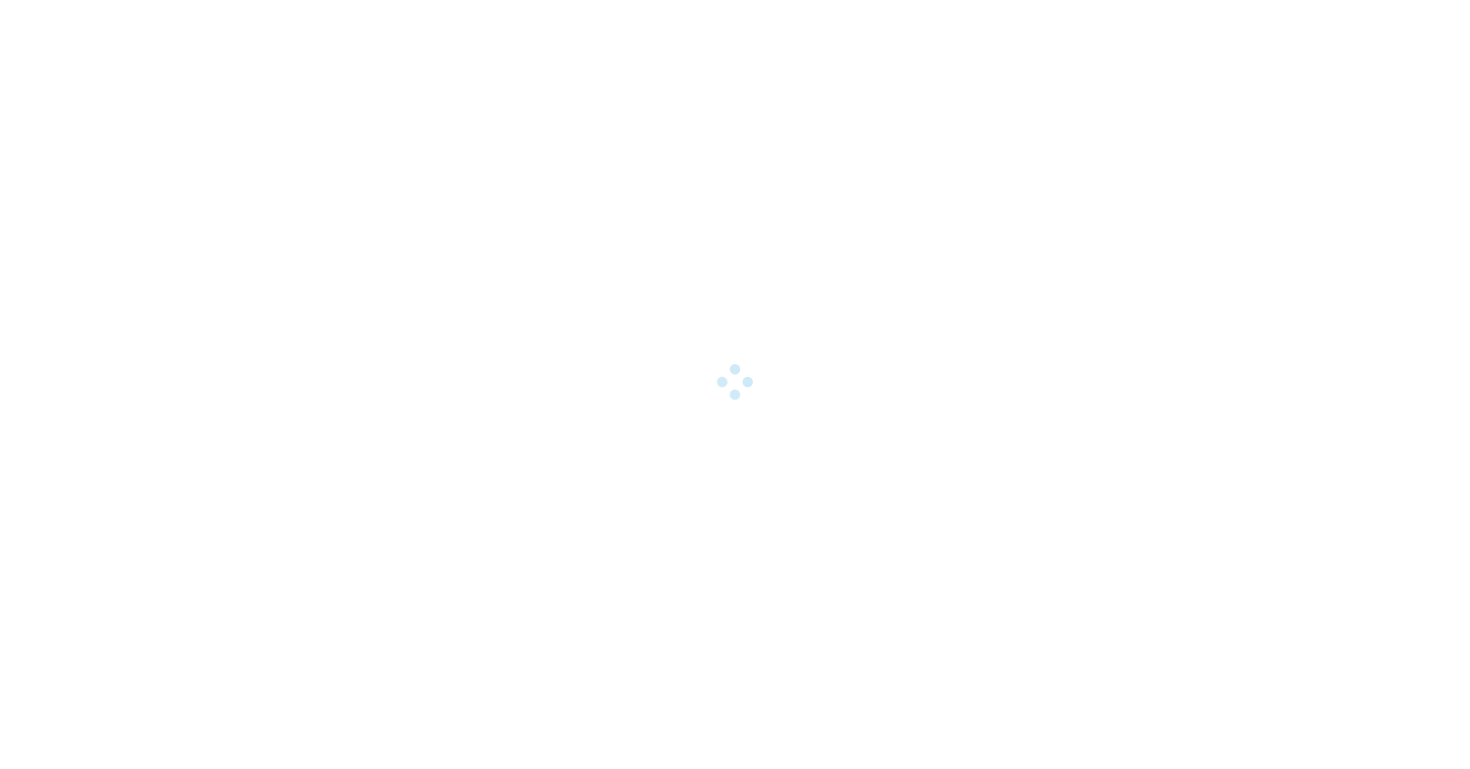scroll, scrollTop: 0, scrollLeft: 0, axis: both 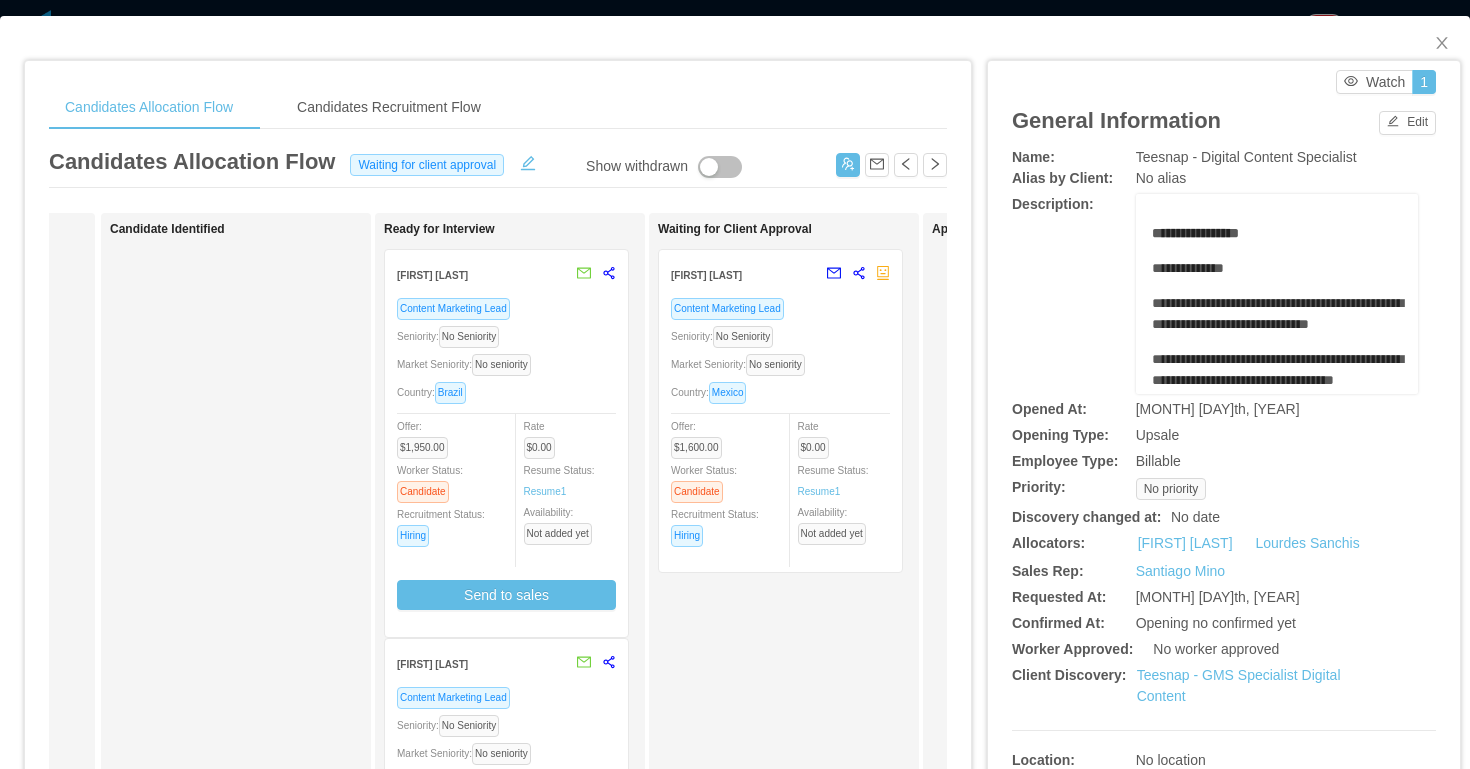 click on "Seniority:   No Seniority" at bounding box center (506, 336) 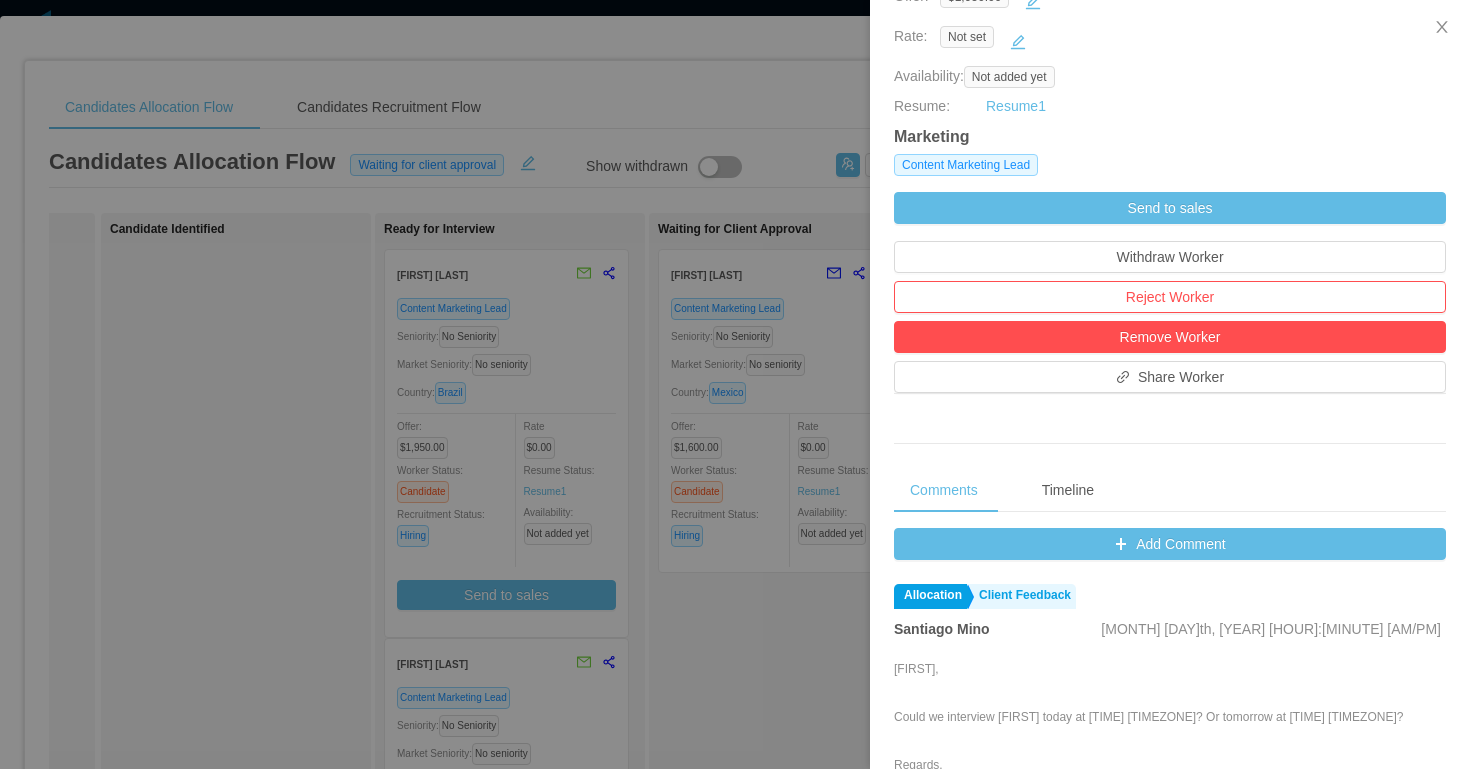 scroll, scrollTop: 801, scrollLeft: 0, axis: vertical 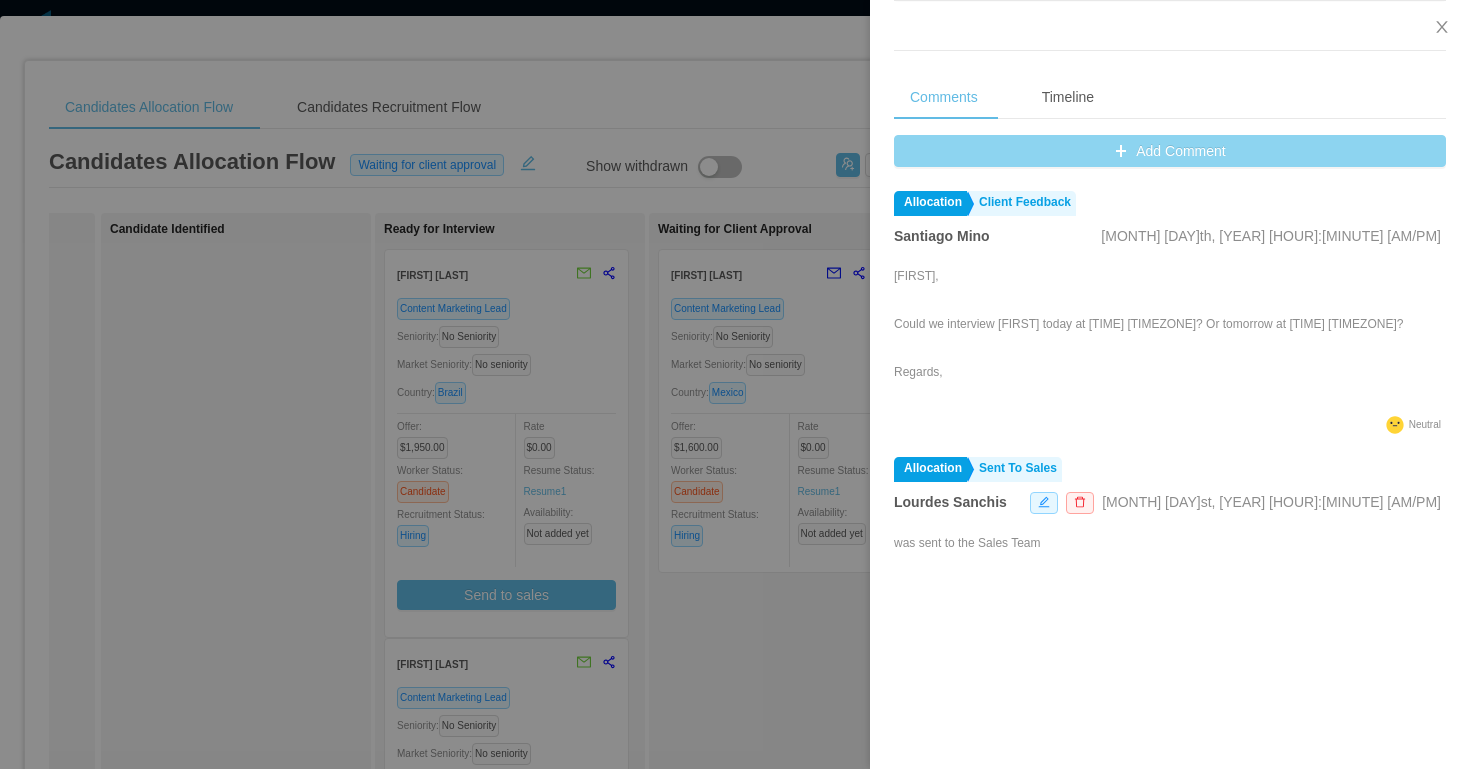 click on "Add Comment" at bounding box center (1170, 151) 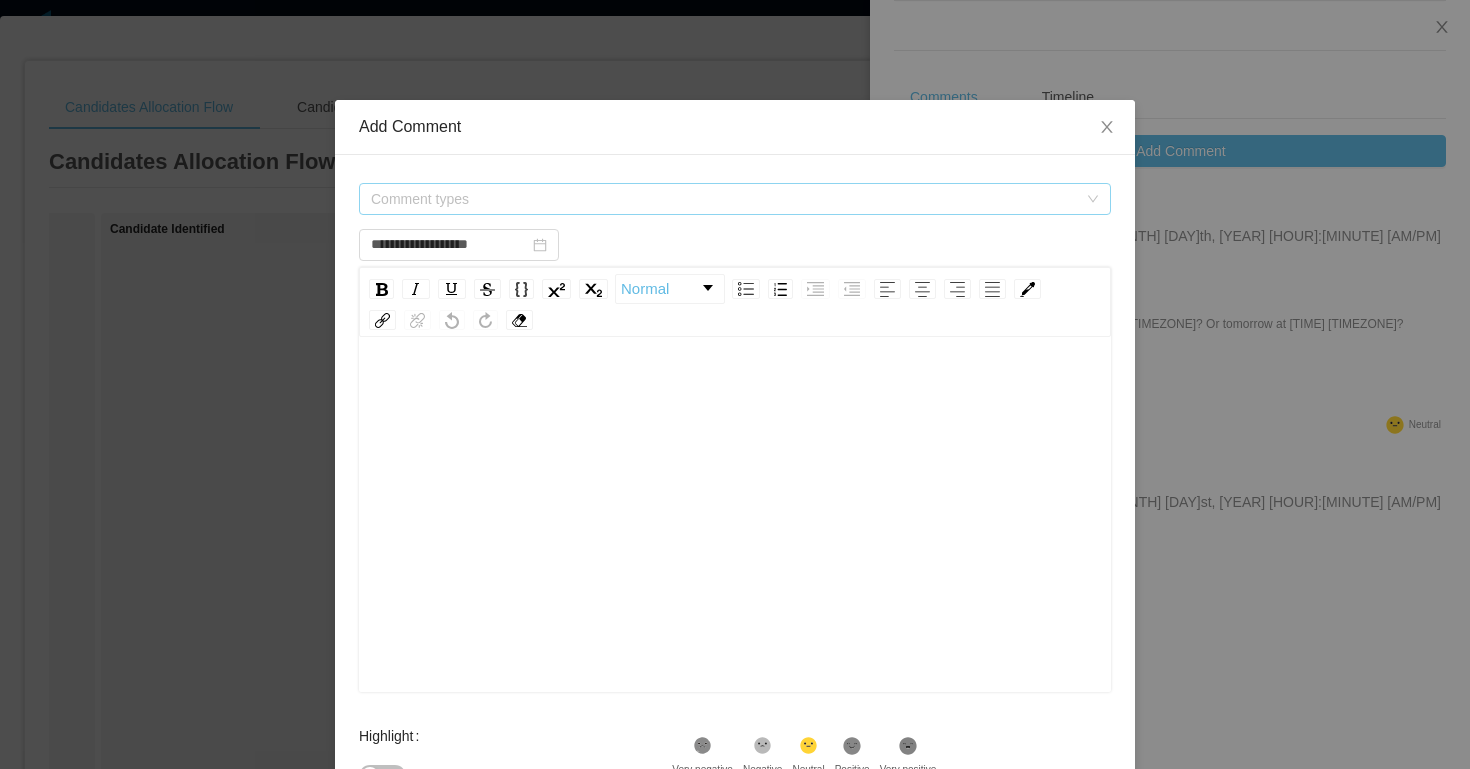 click on "Comment types" at bounding box center (728, 199) 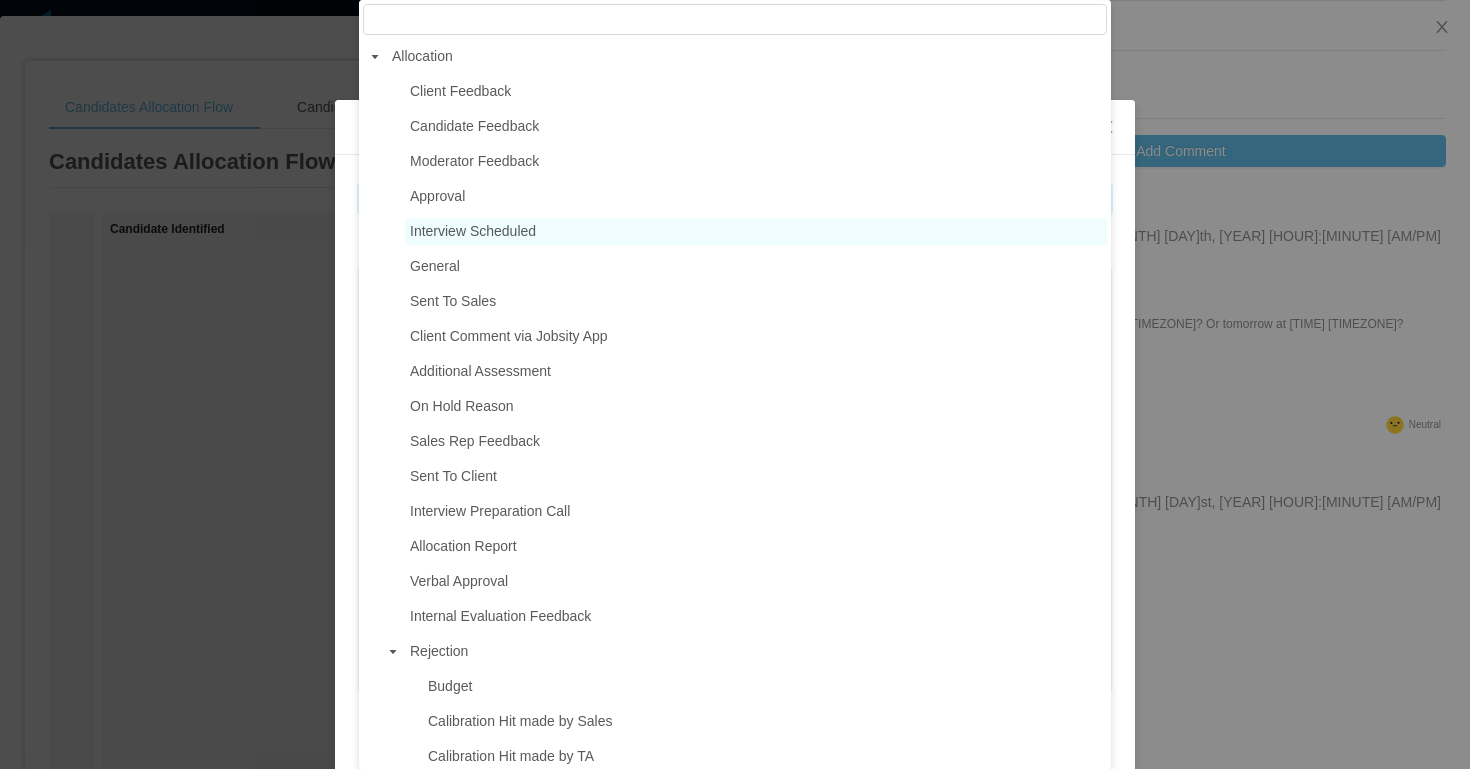 click on "Interview Scheduled" at bounding box center [473, 231] 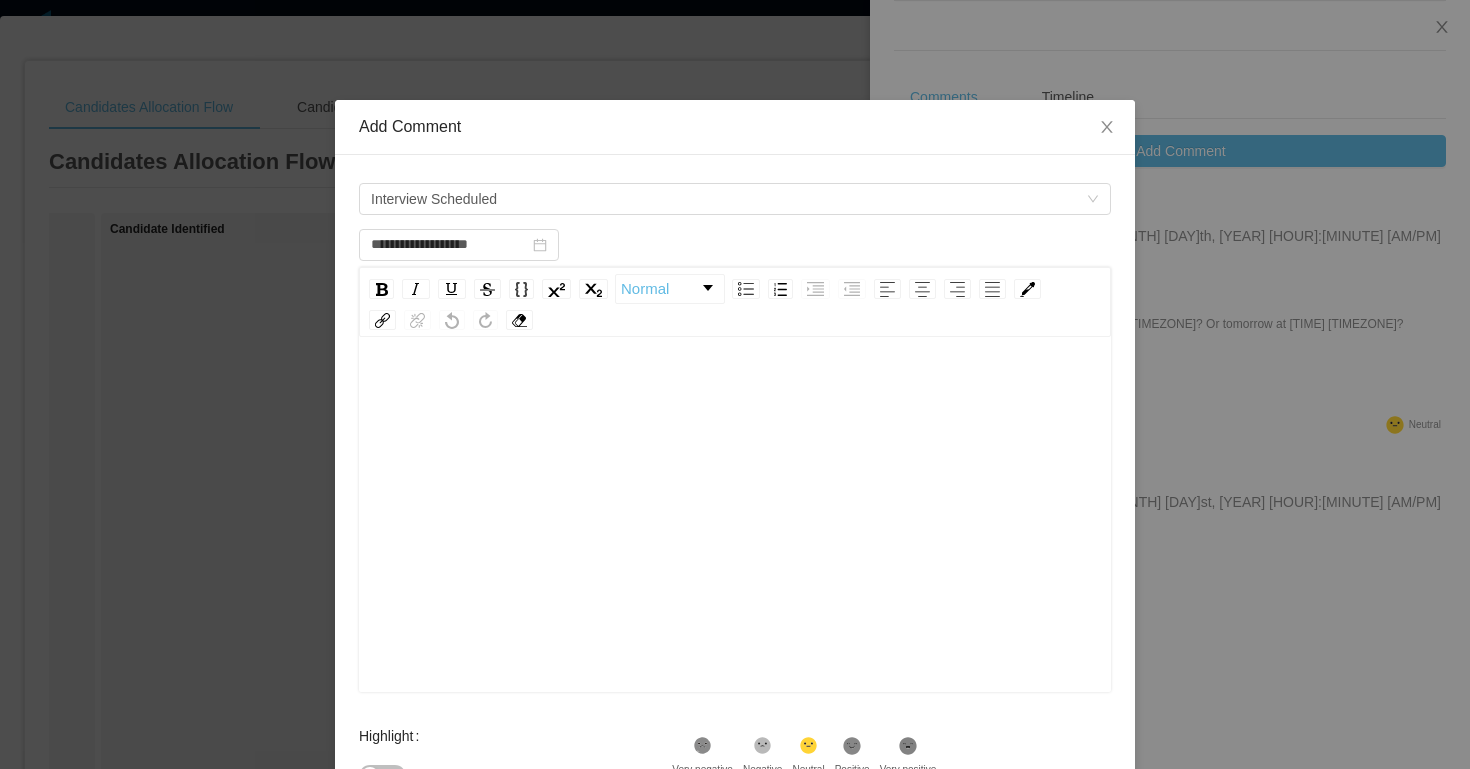 click at bounding box center (735, 517) 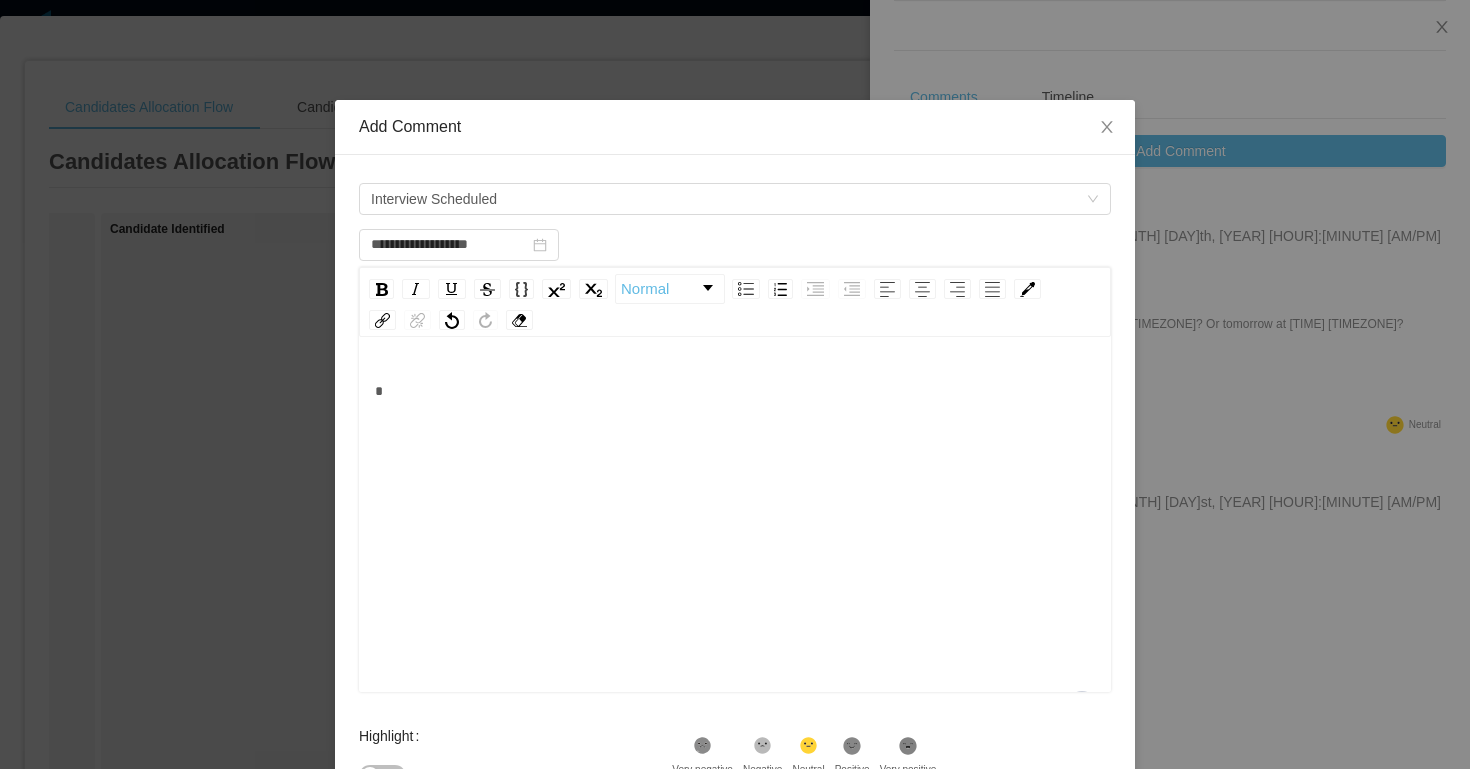 type 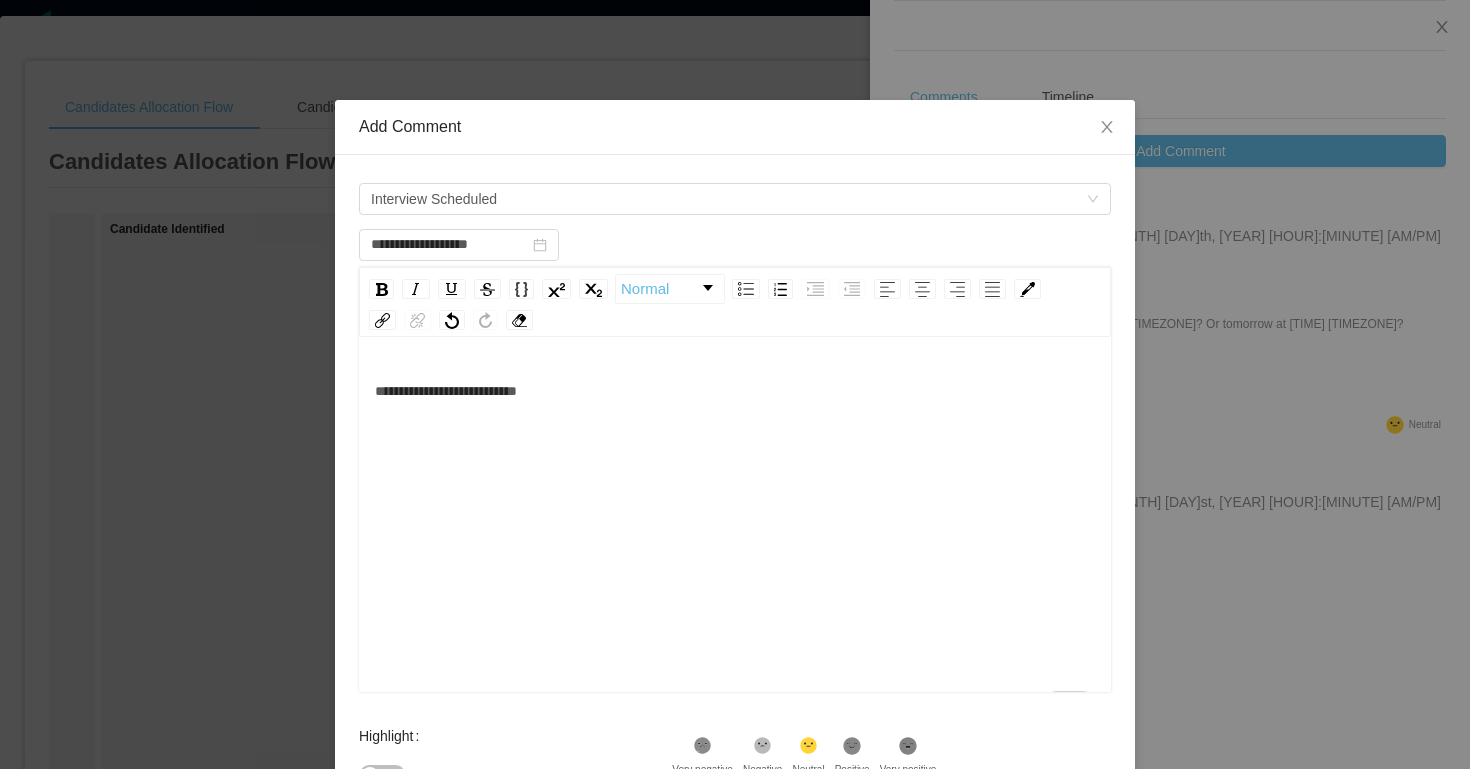 scroll, scrollTop: 152, scrollLeft: 0, axis: vertical 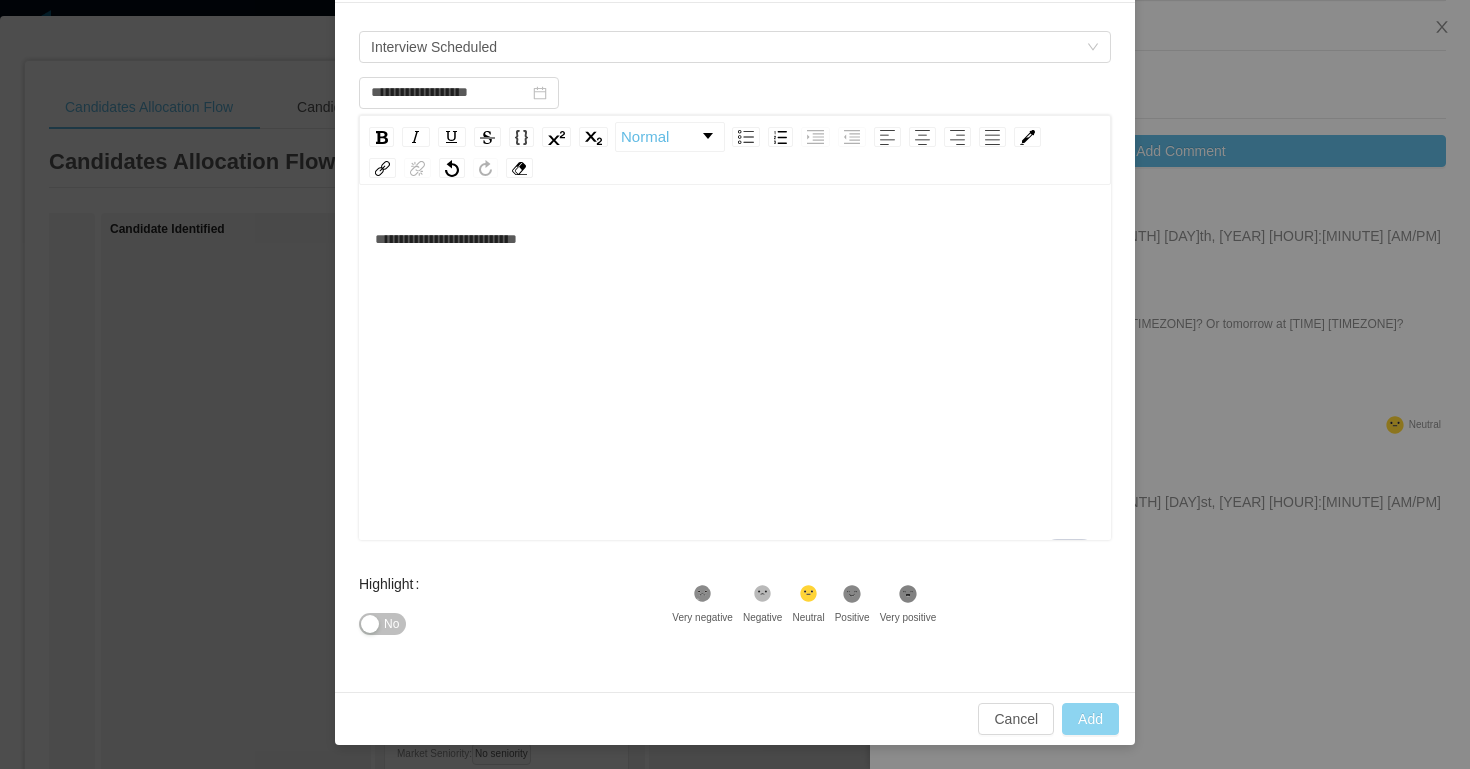 type on "**********" 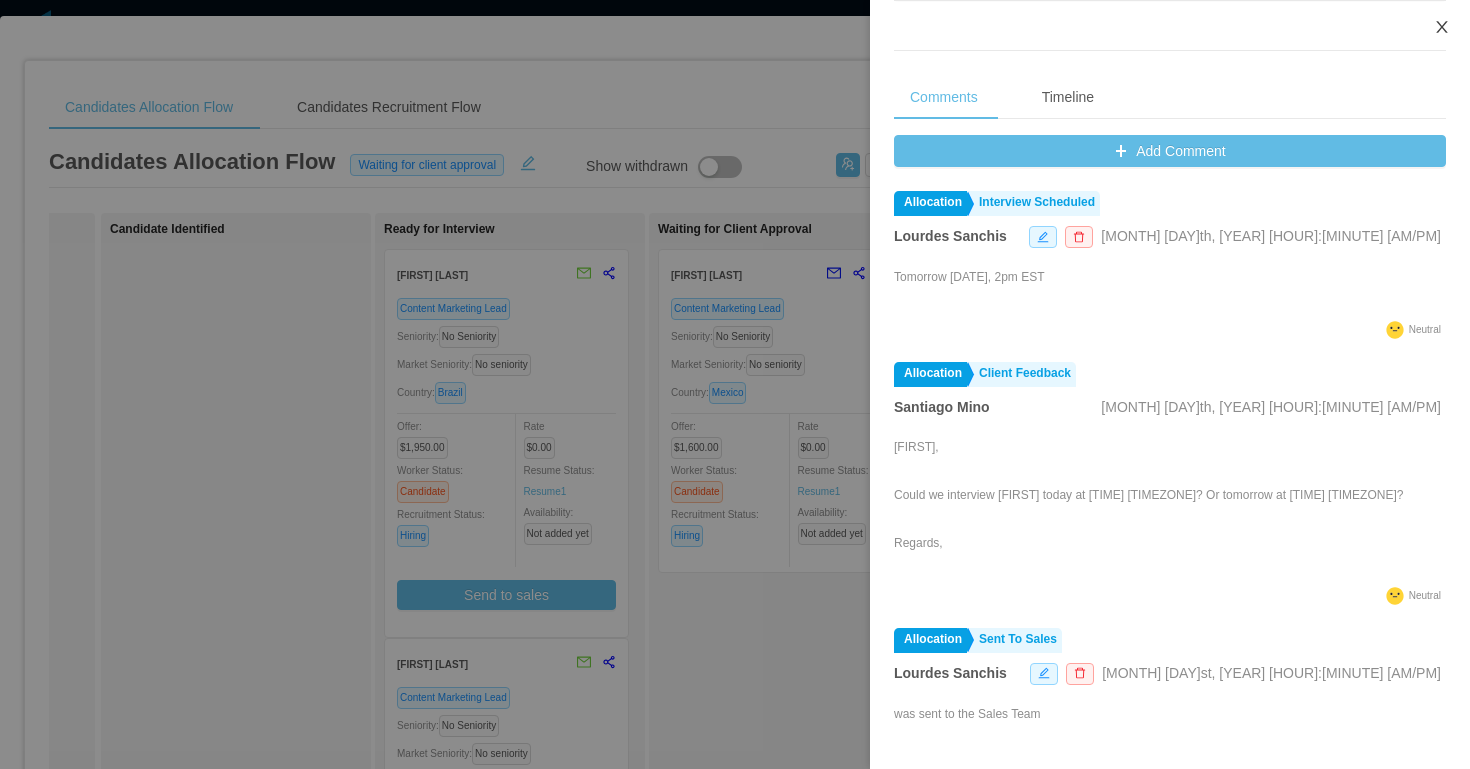 click 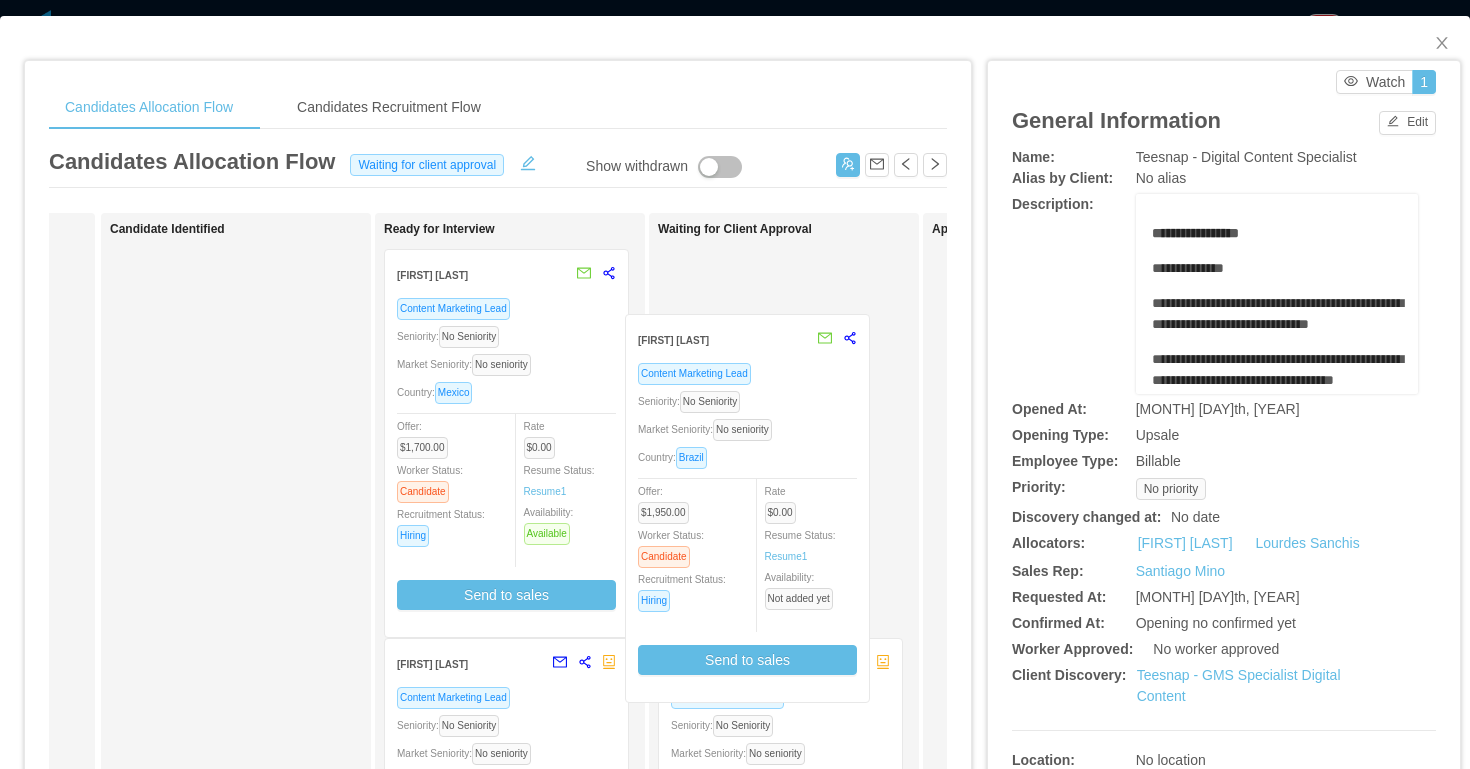 drag, startPoint x: 552, startPoint y: 365, endPoint x: 791, endPoint y: 430, distance: 247.68124 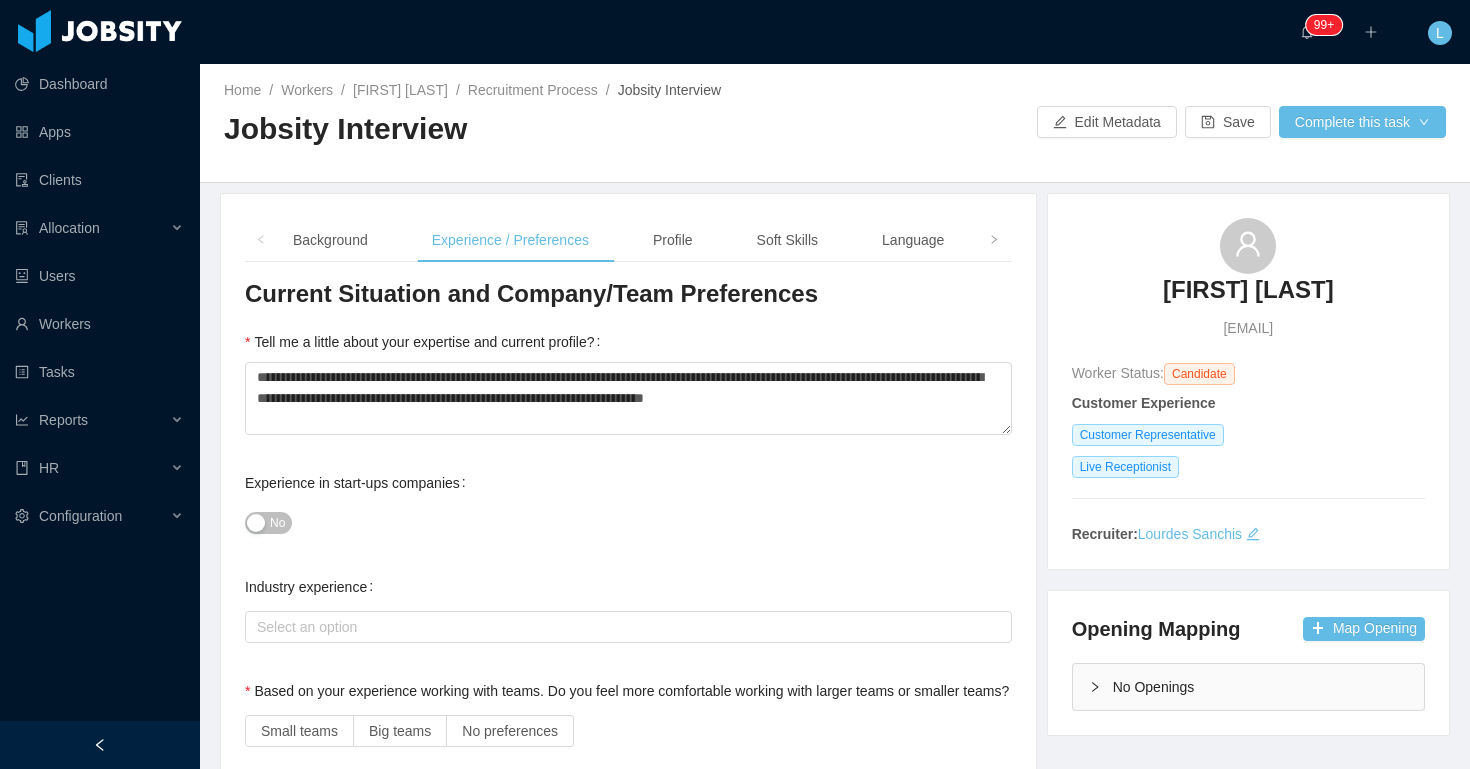 scroll, scrollTop: 0, scrollLeft: 0, axis: both 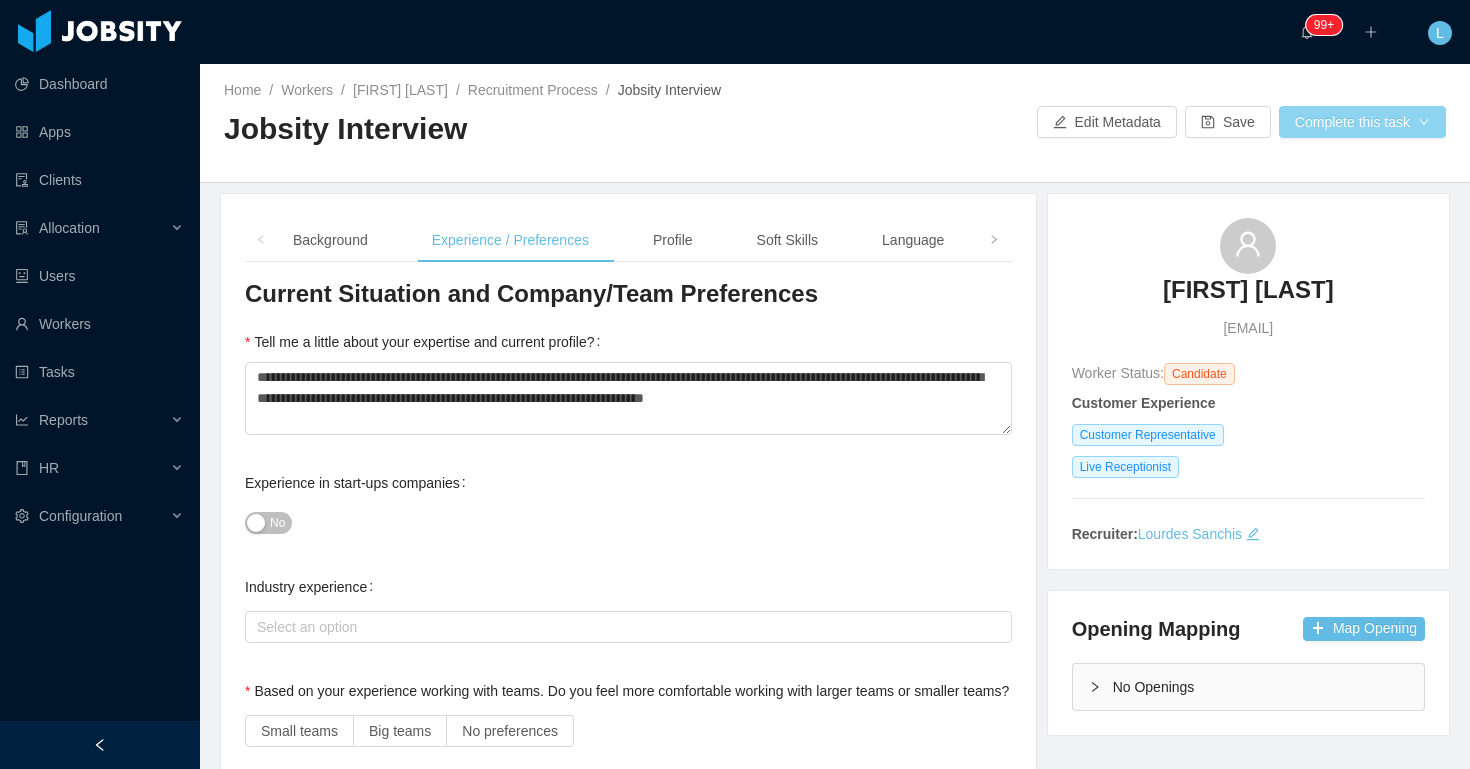 click on "Complete this task" at bounding box center [1362, 122] 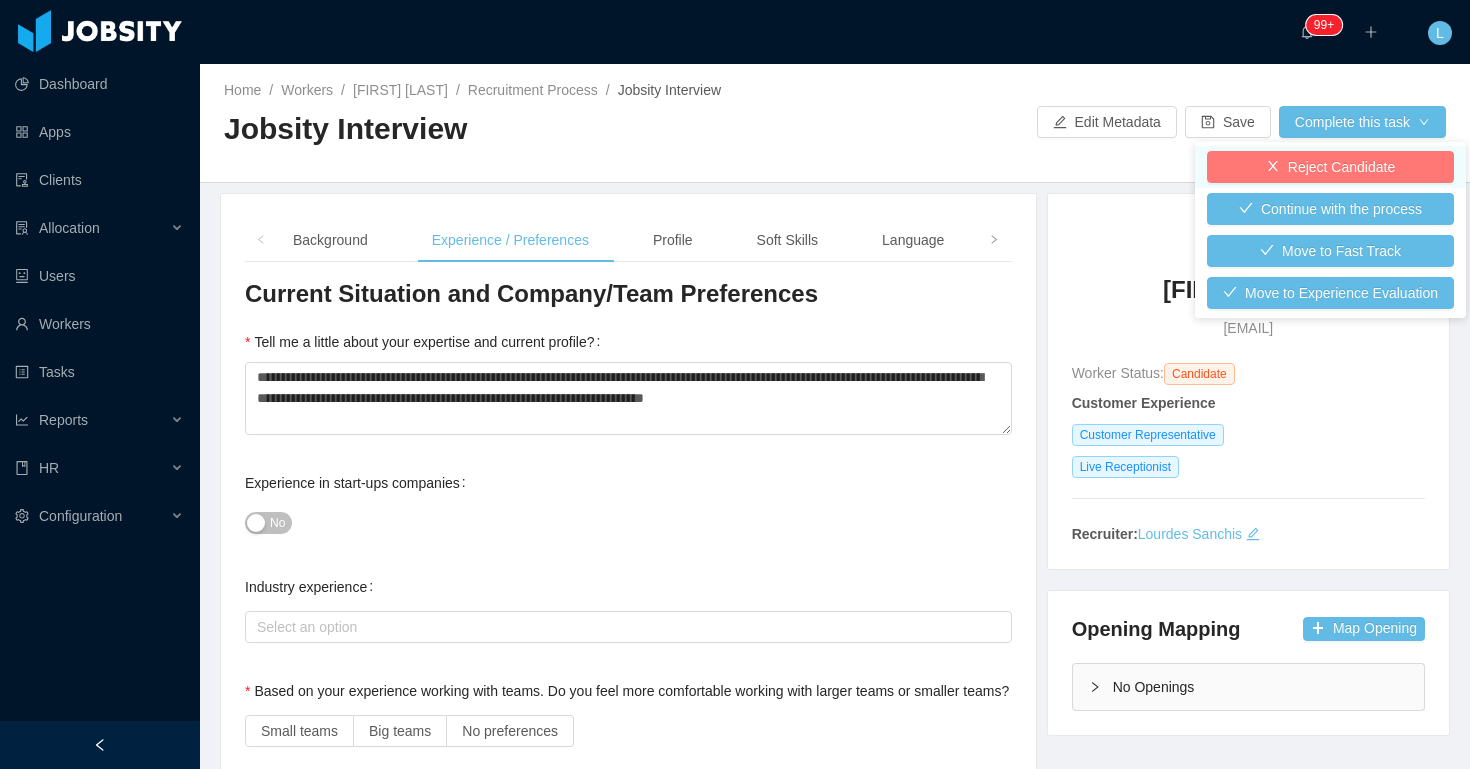 click on "Reject Candidate" at bounding box center [1330, 167] 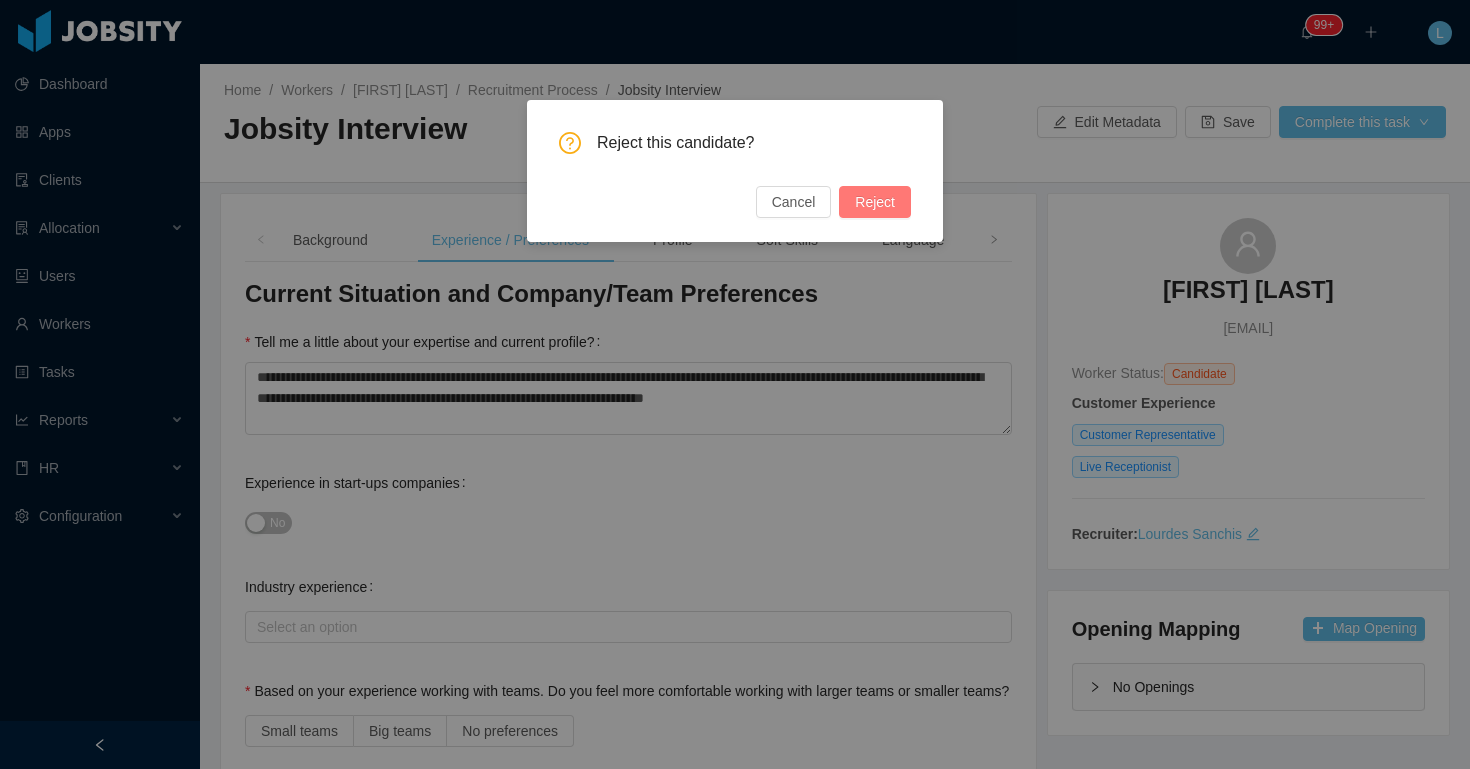click on "Reject" at bounding box center [875, 202] 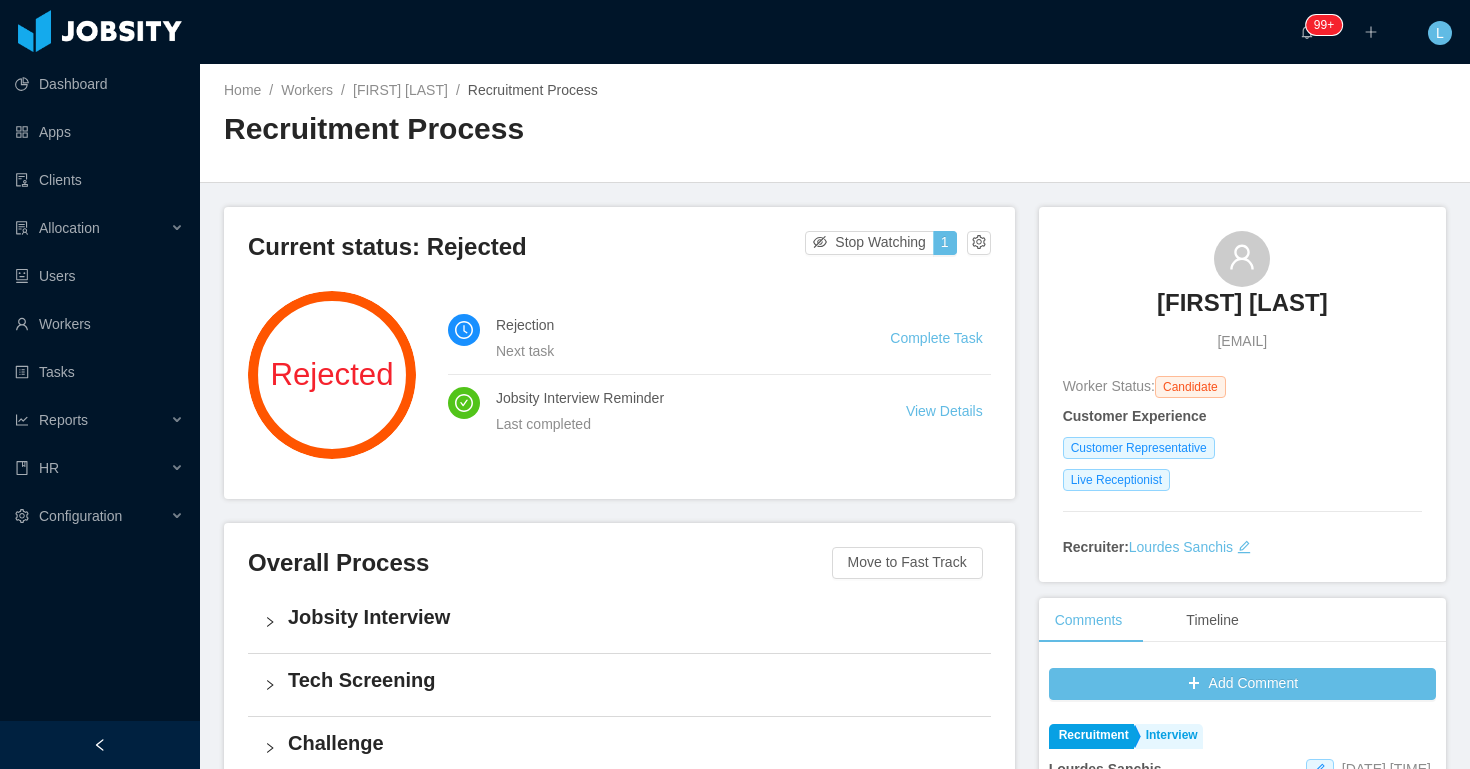 click on "Rejection Next task Complete Task" at bounding box center (719, 338) 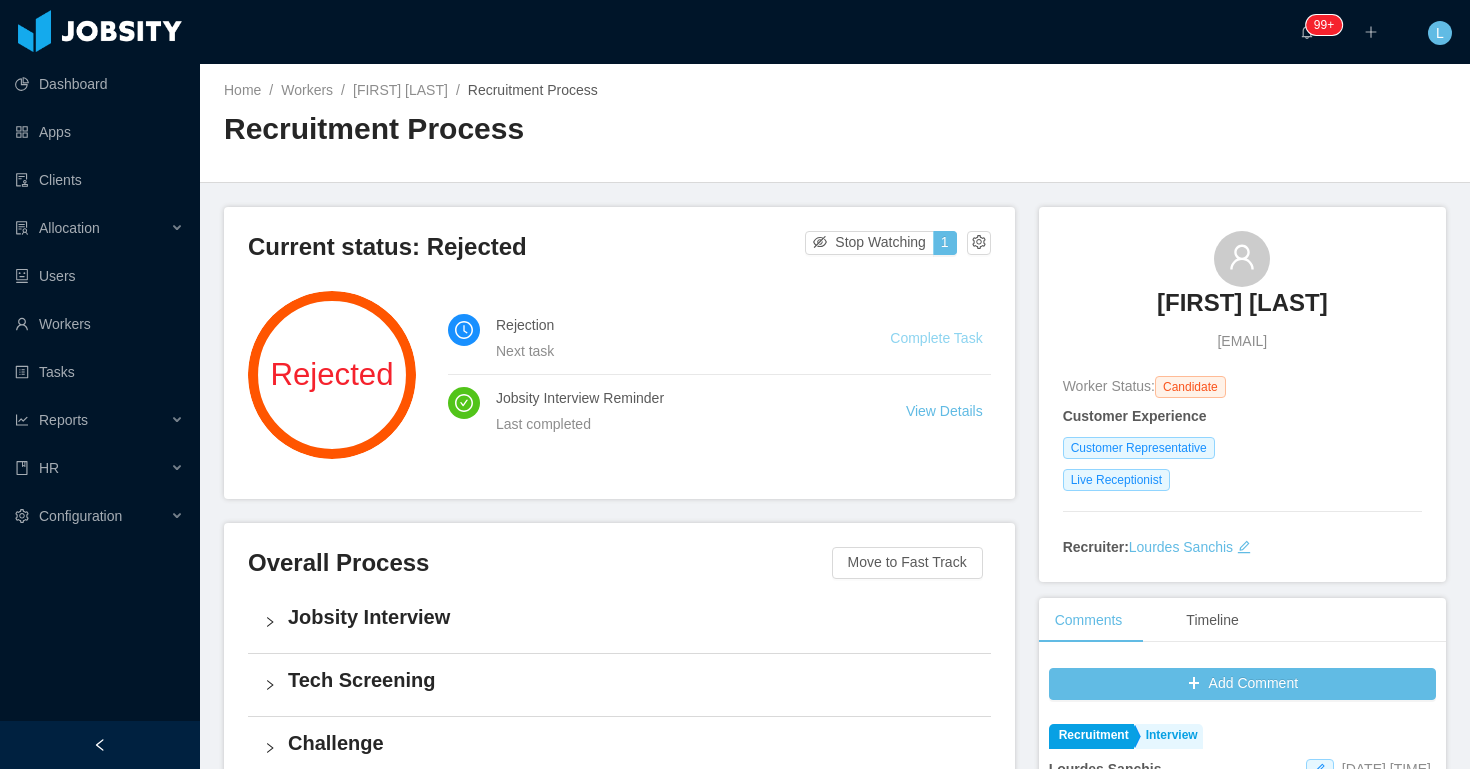 click on "Complete Task" at bounding box center [936, 338] 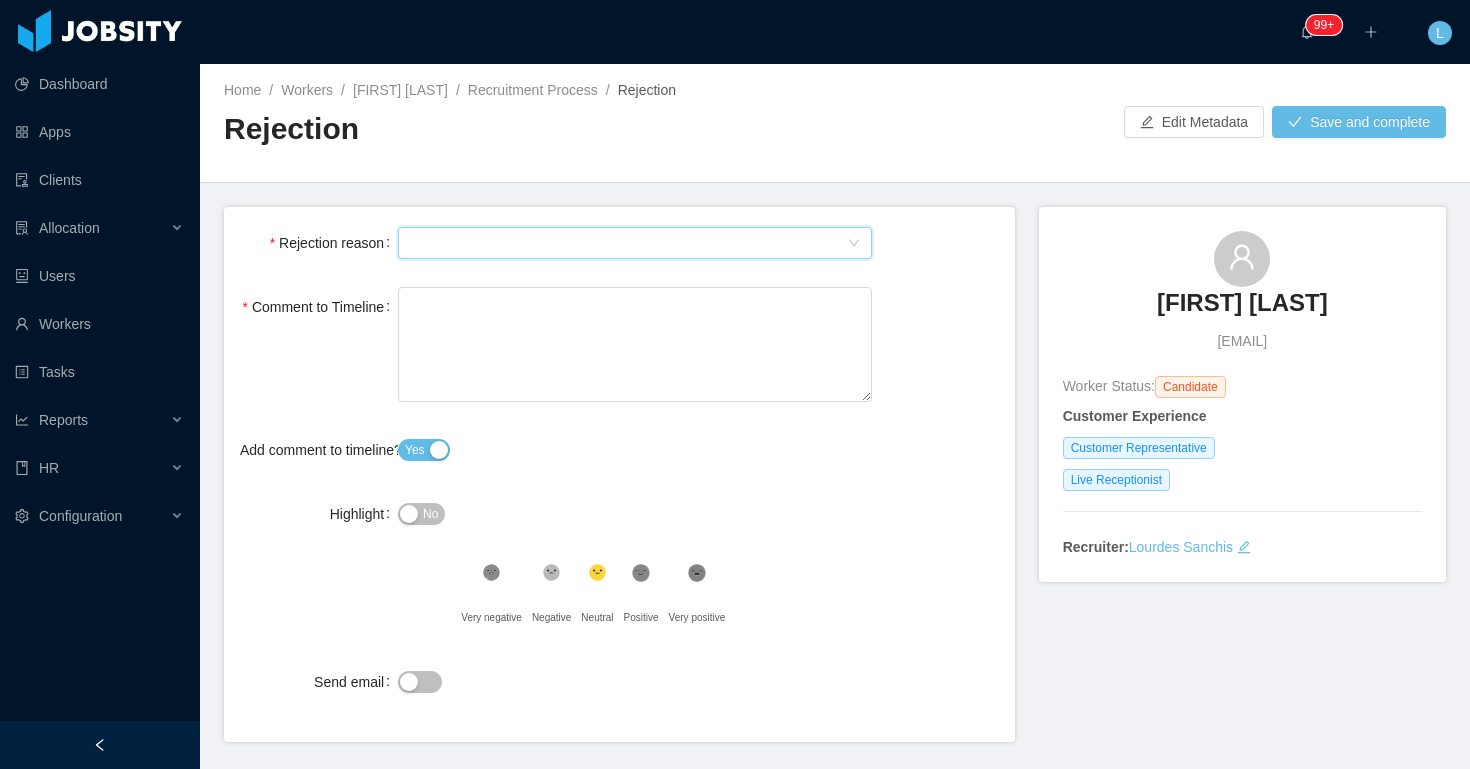 click on "Select Type" at bounding box center (628, 243) 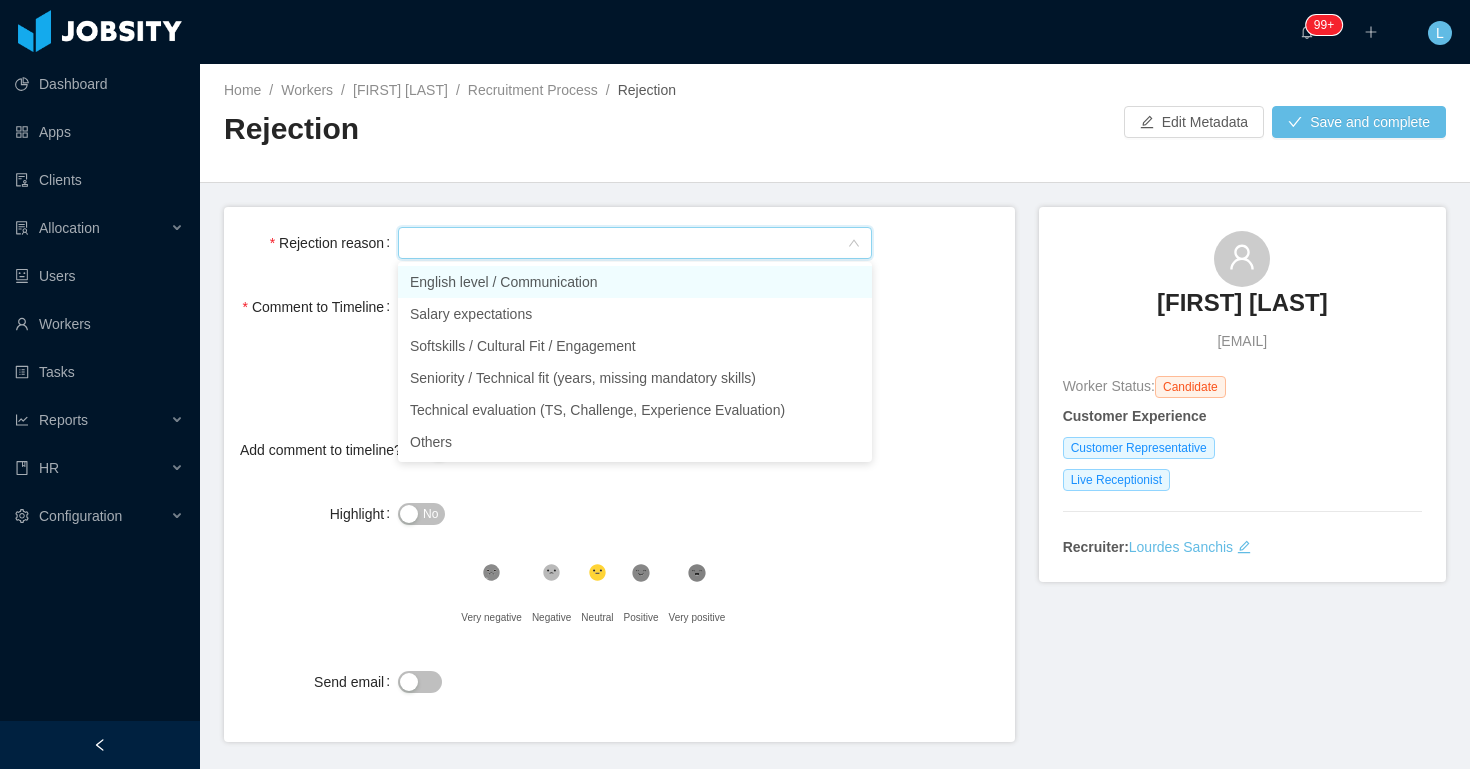 click on "English level / Communication" at bounding box center [635, 282] 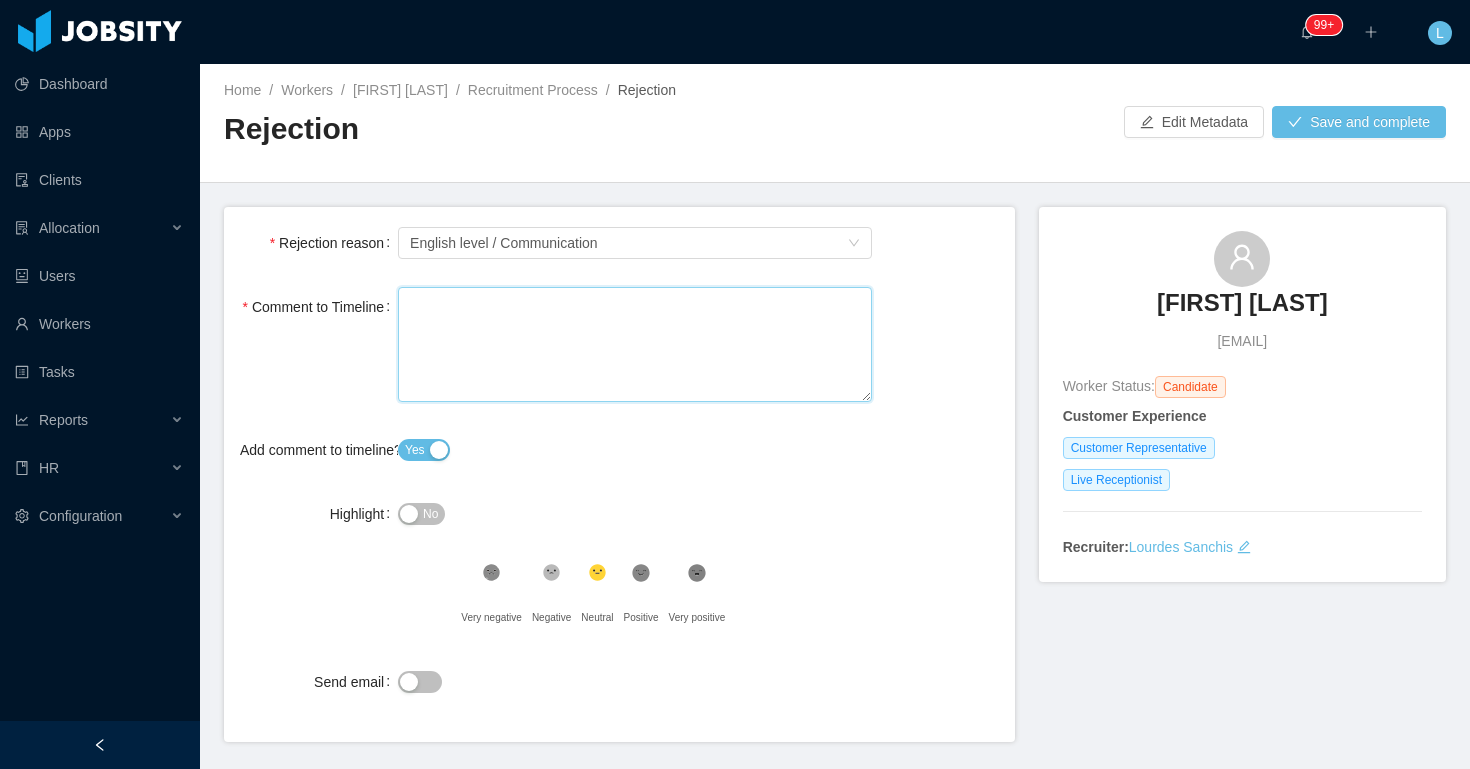click on "Comment to Timeline" at bounding box center (635, 344) 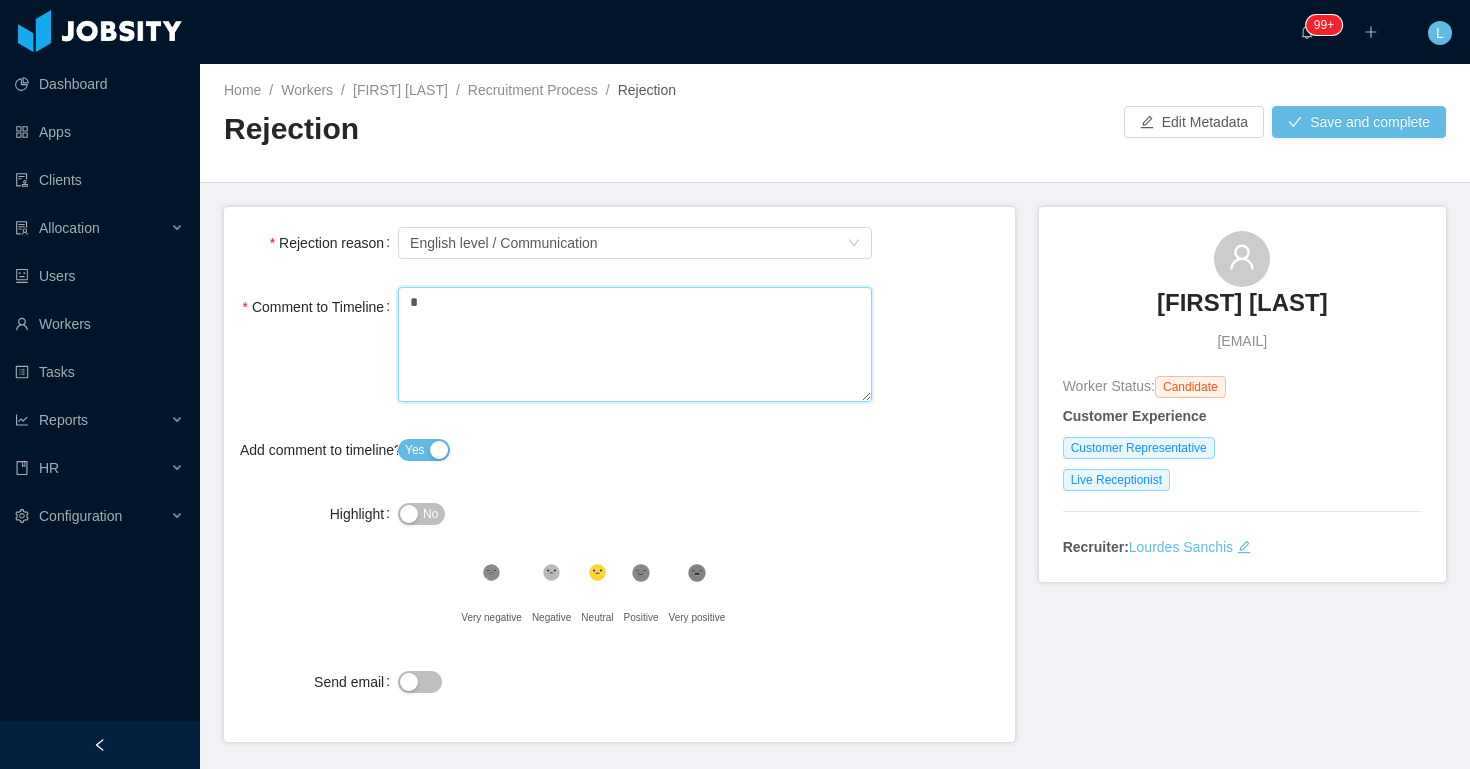 type 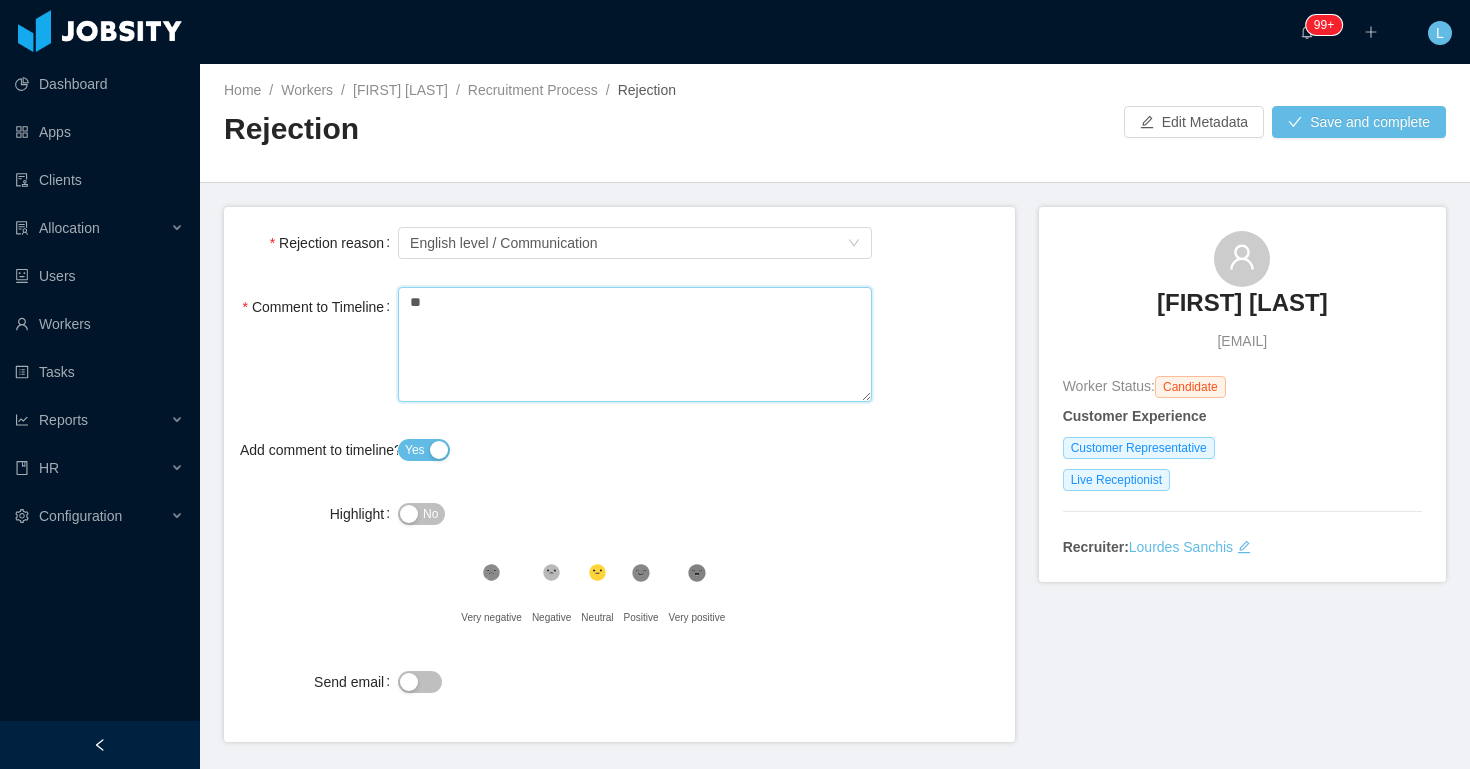 type 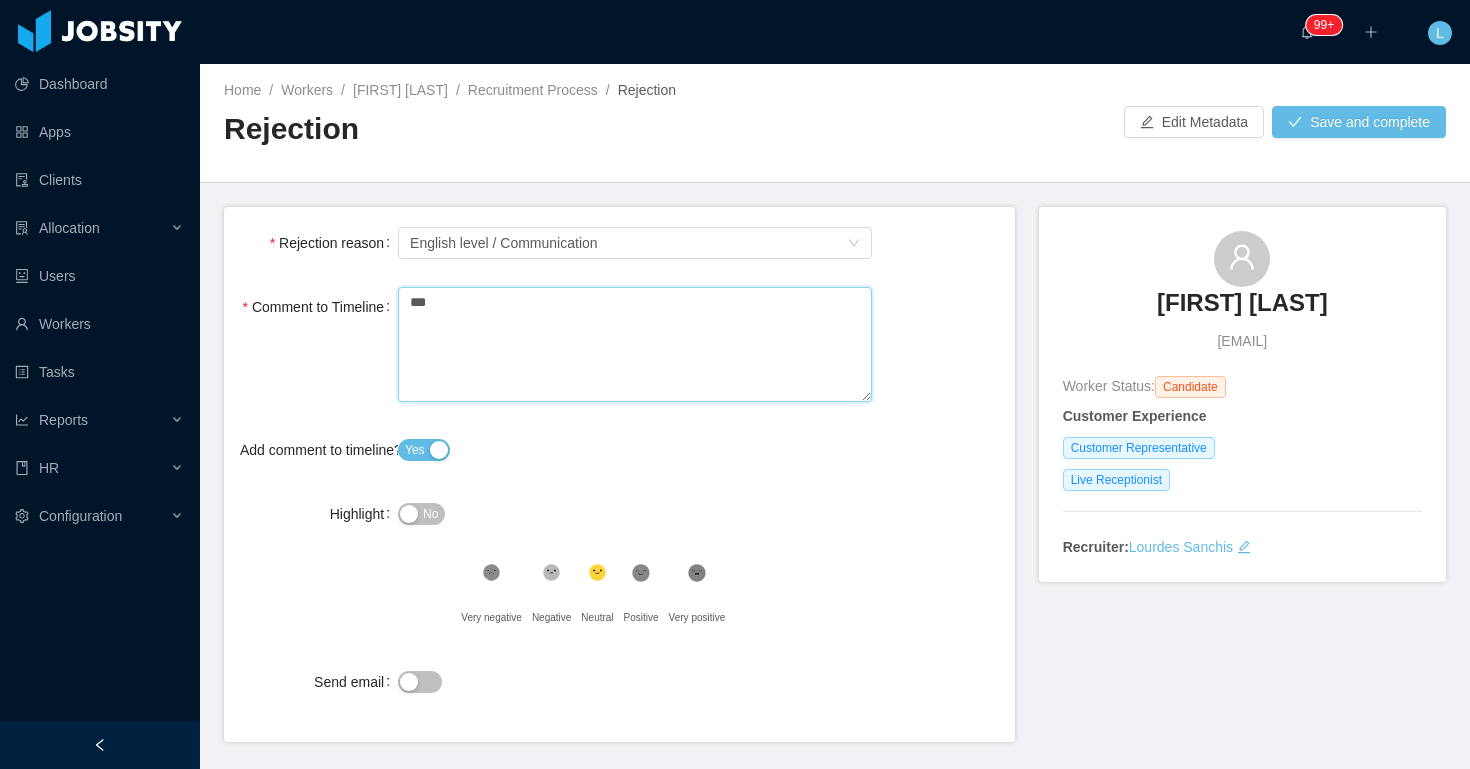 type 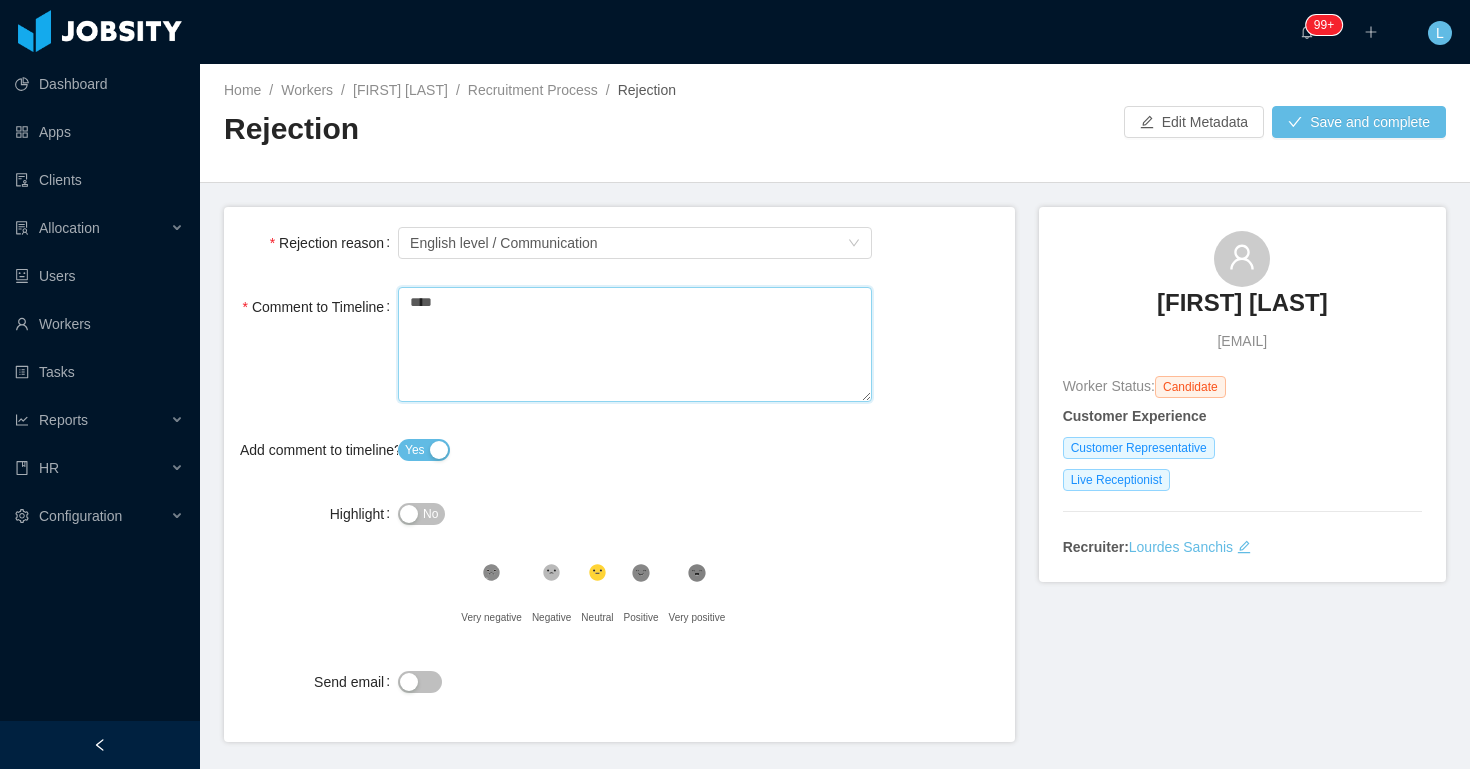 type 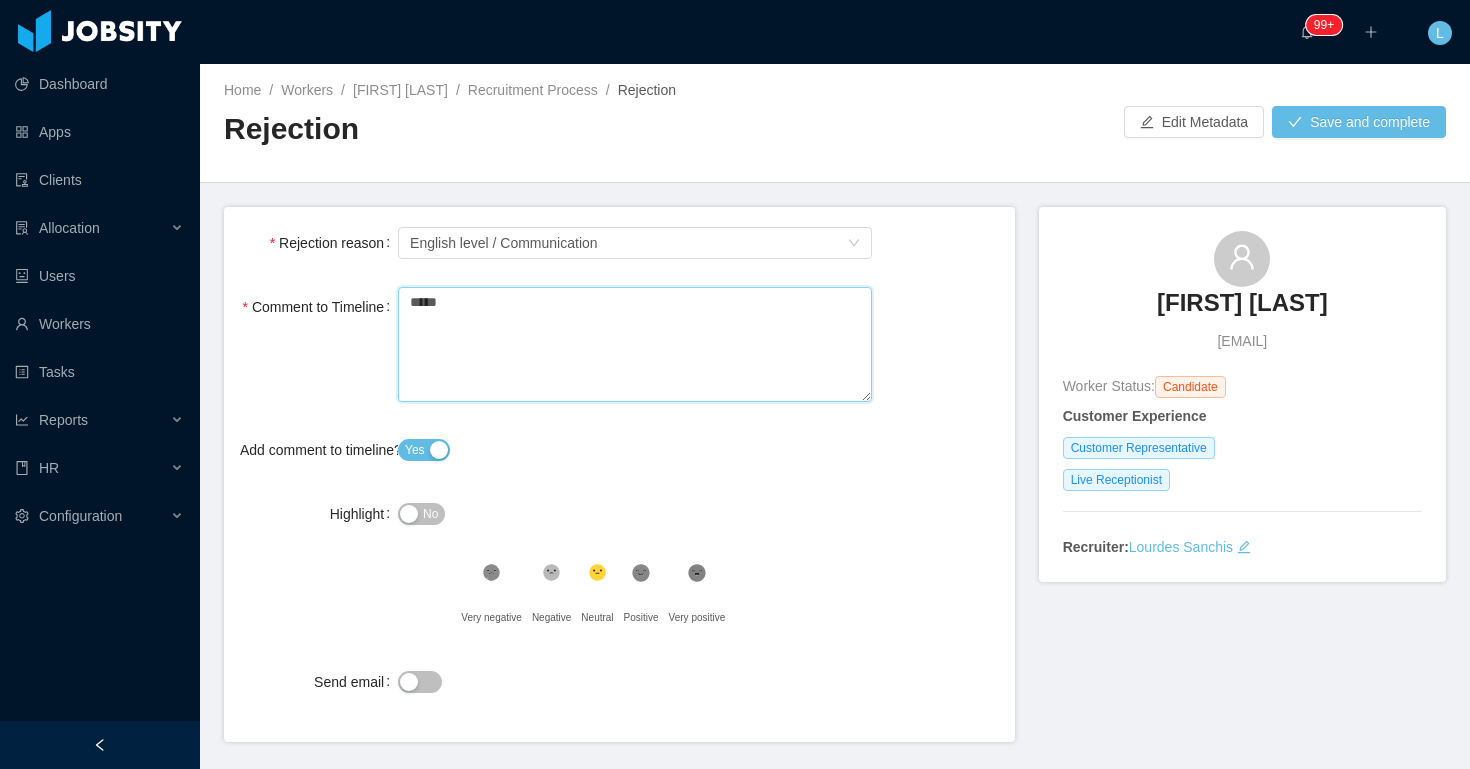 type 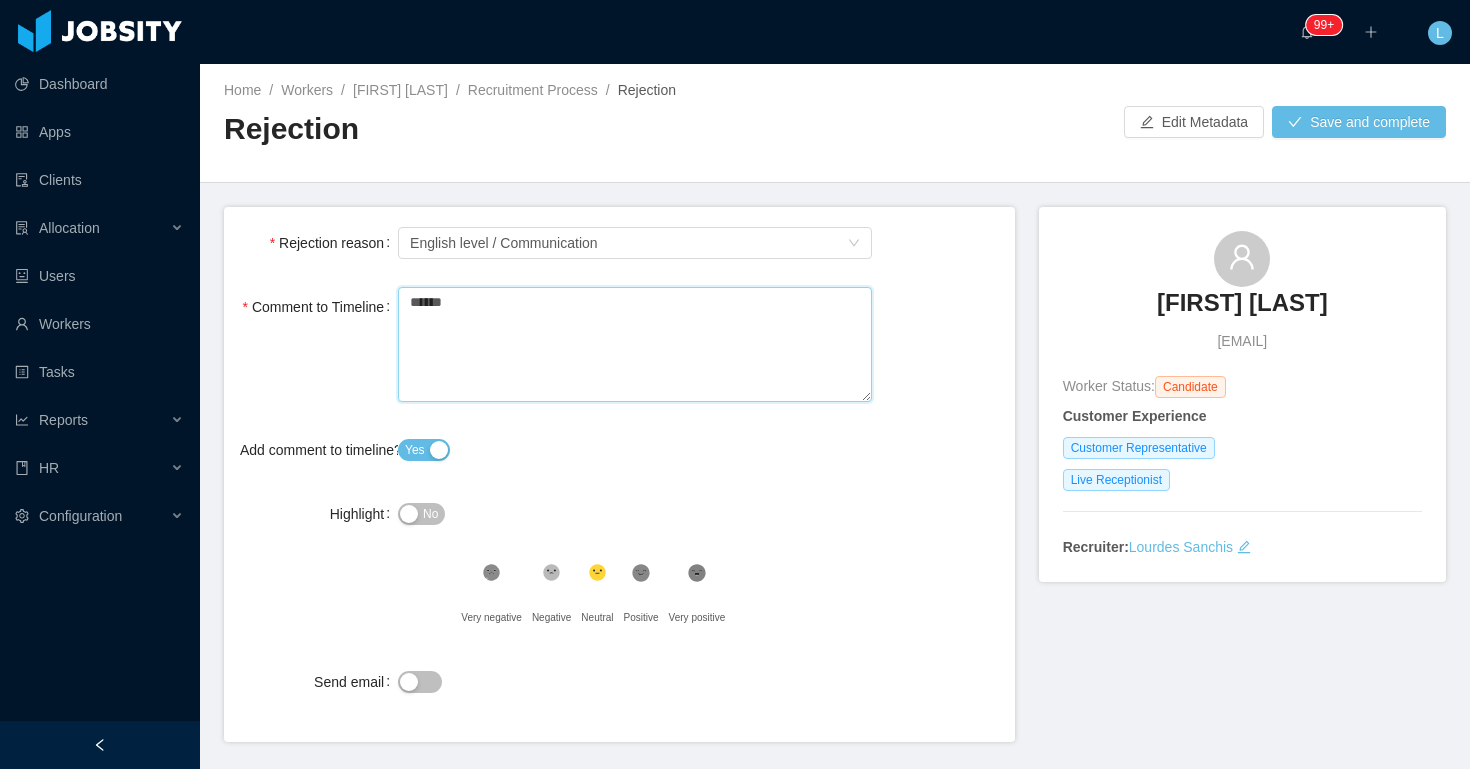type 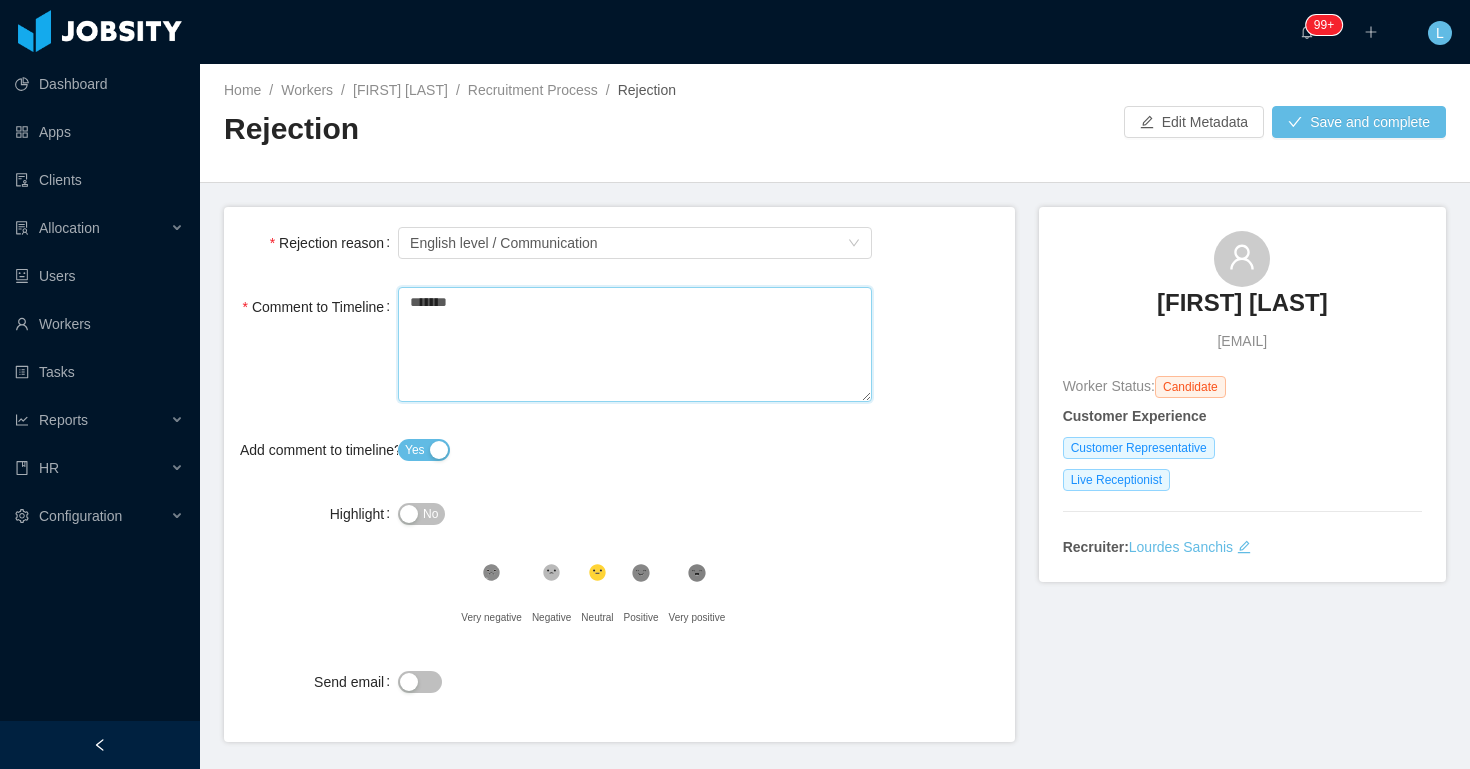 type 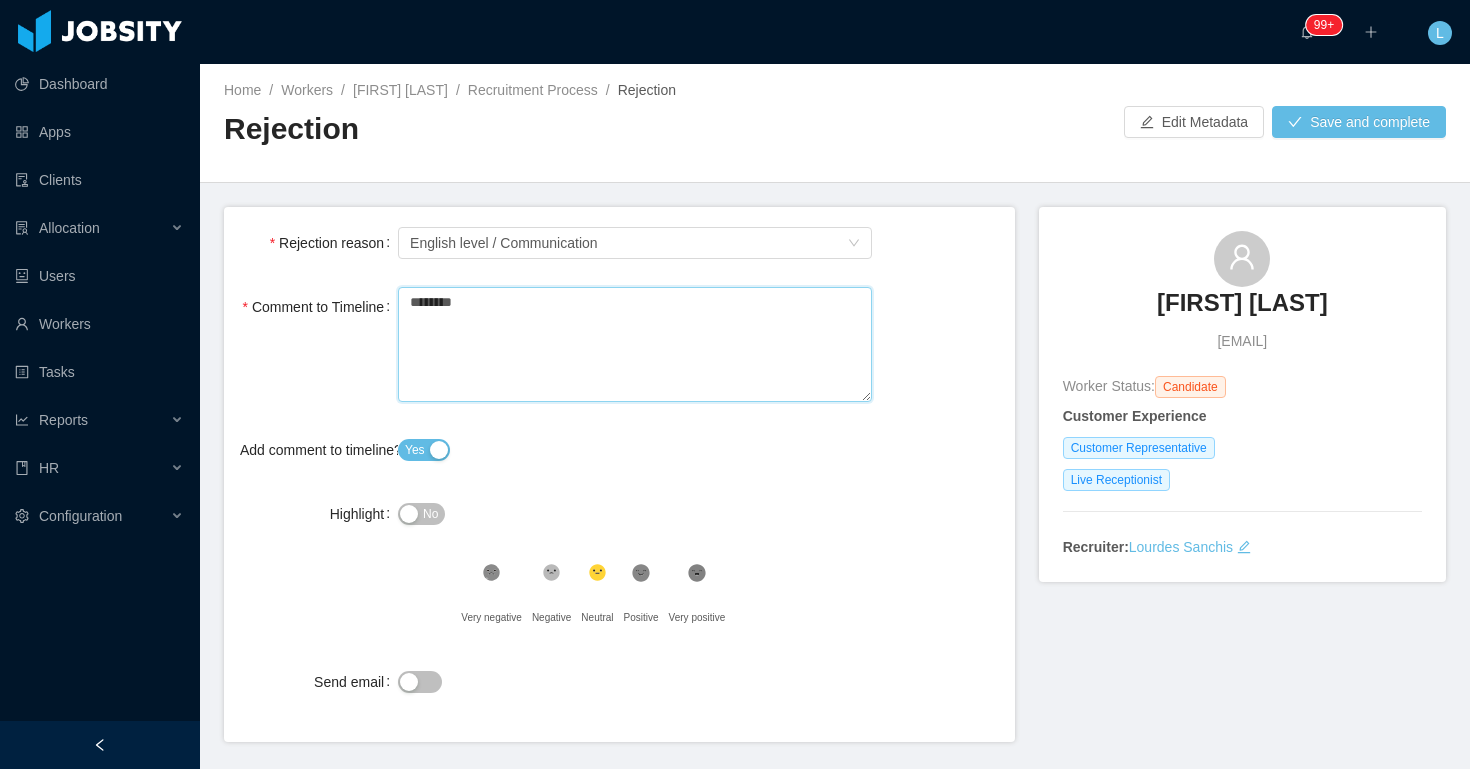 type 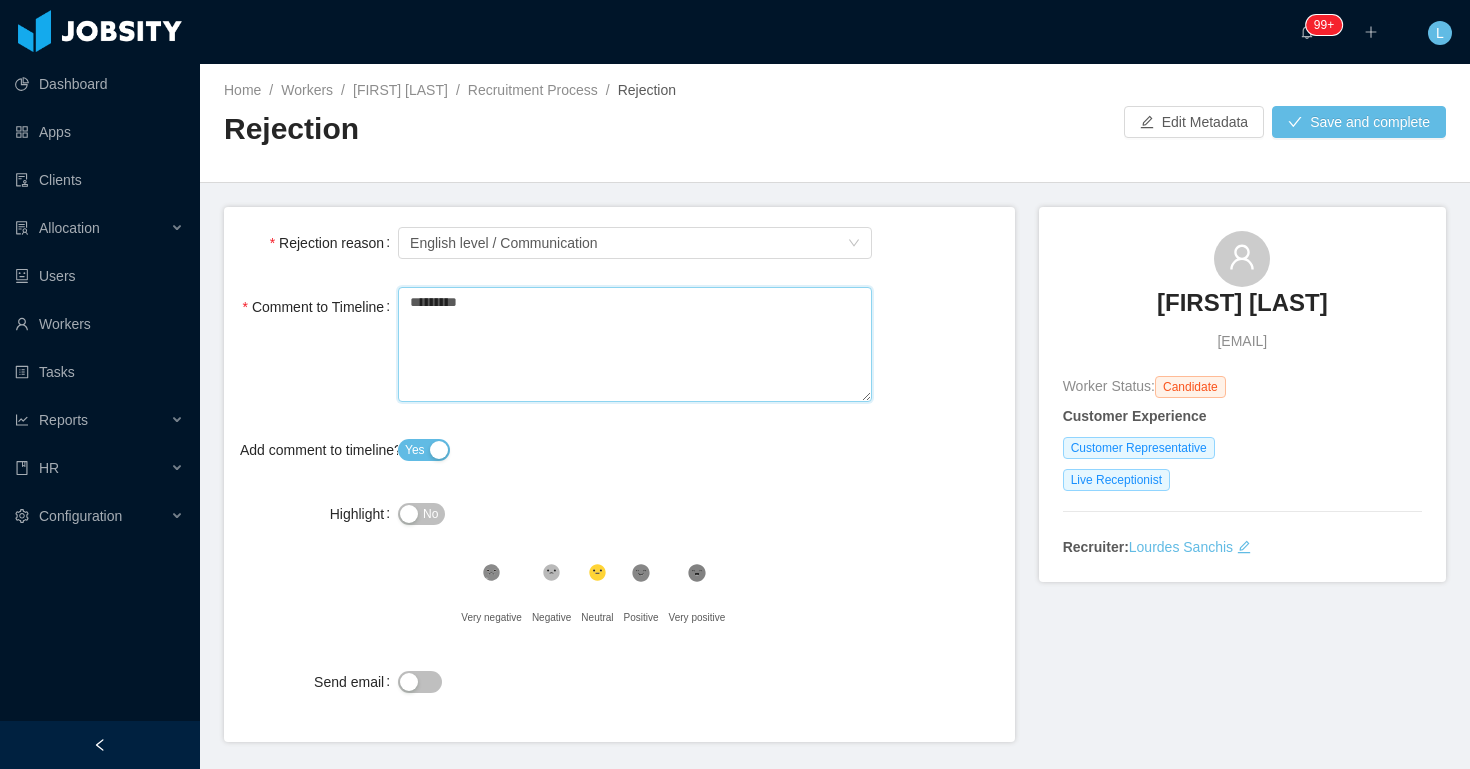 type 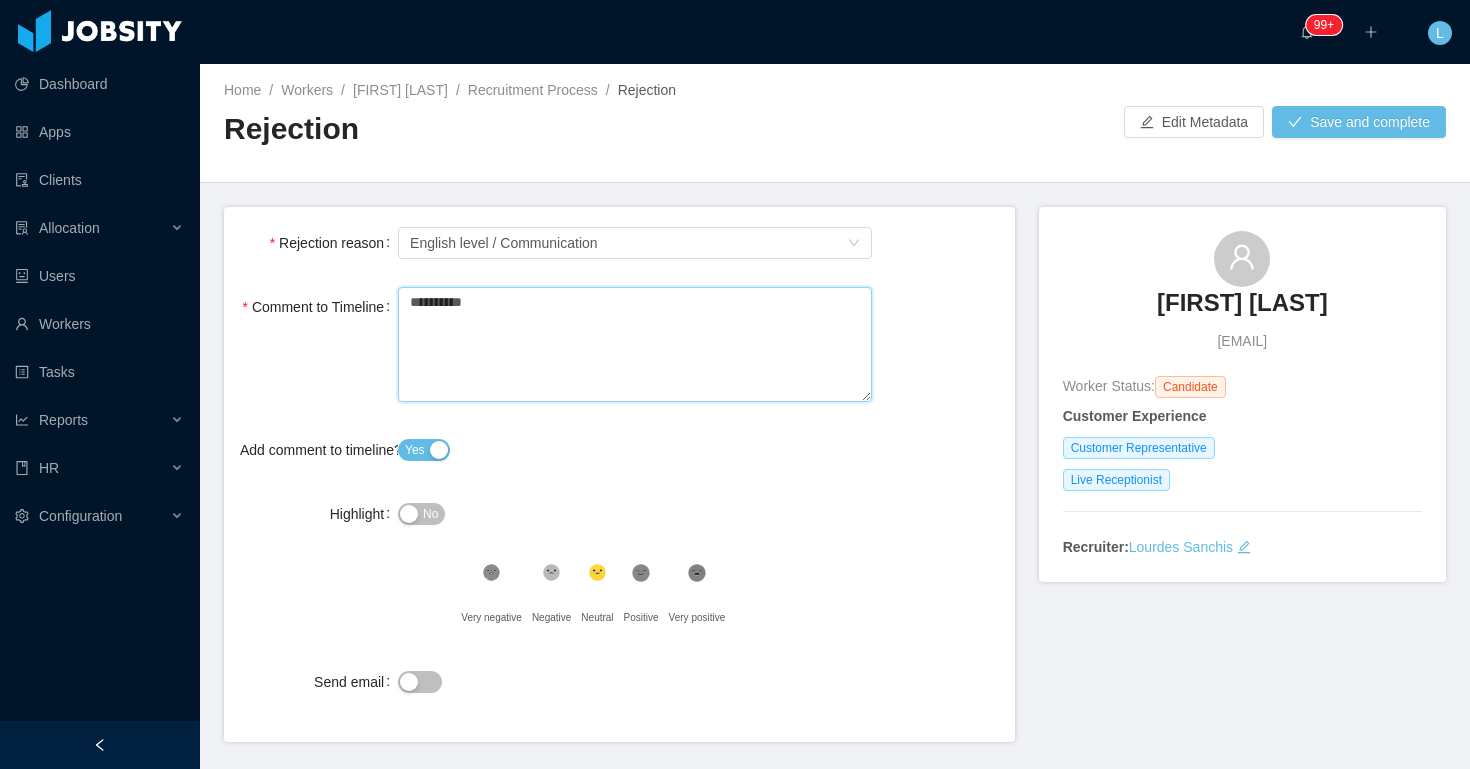 type 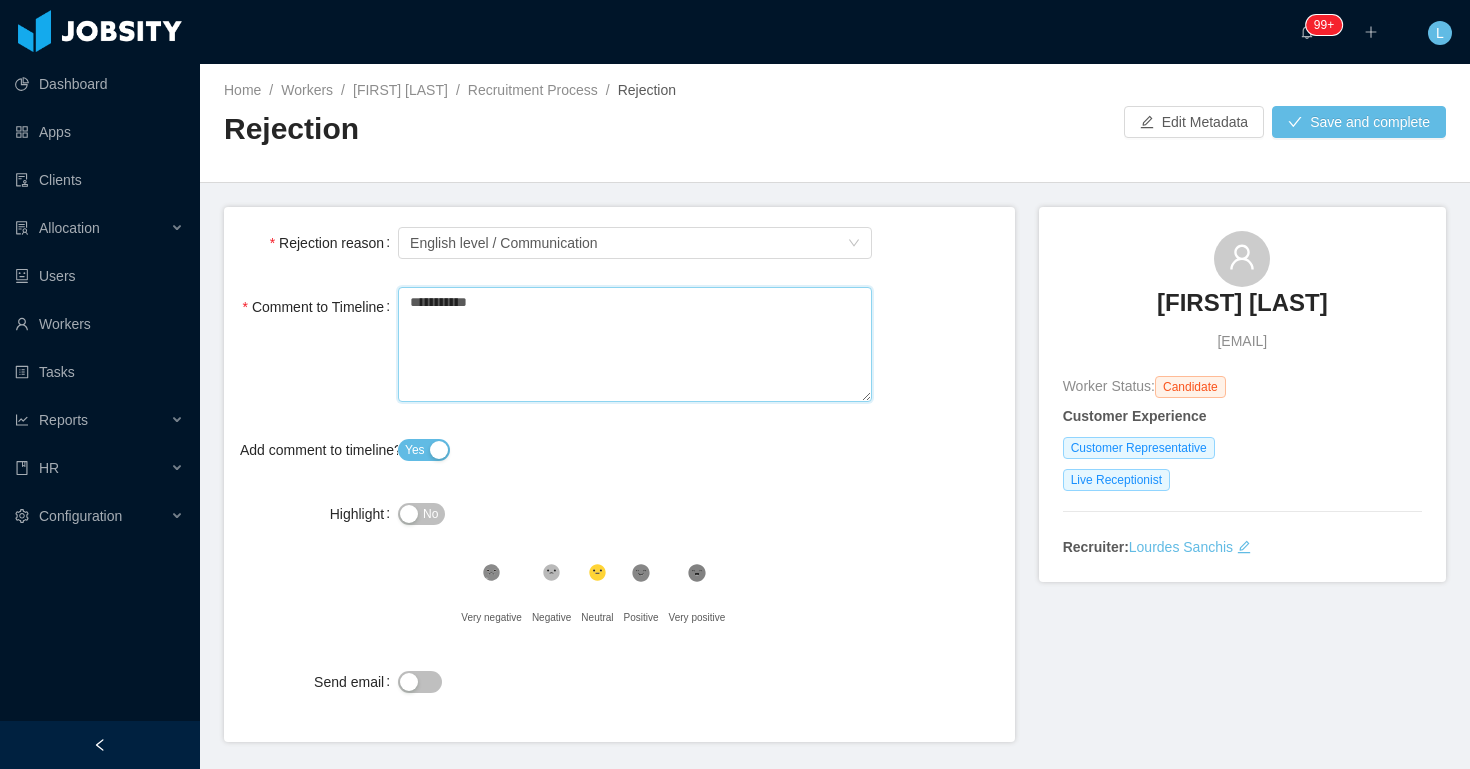 type 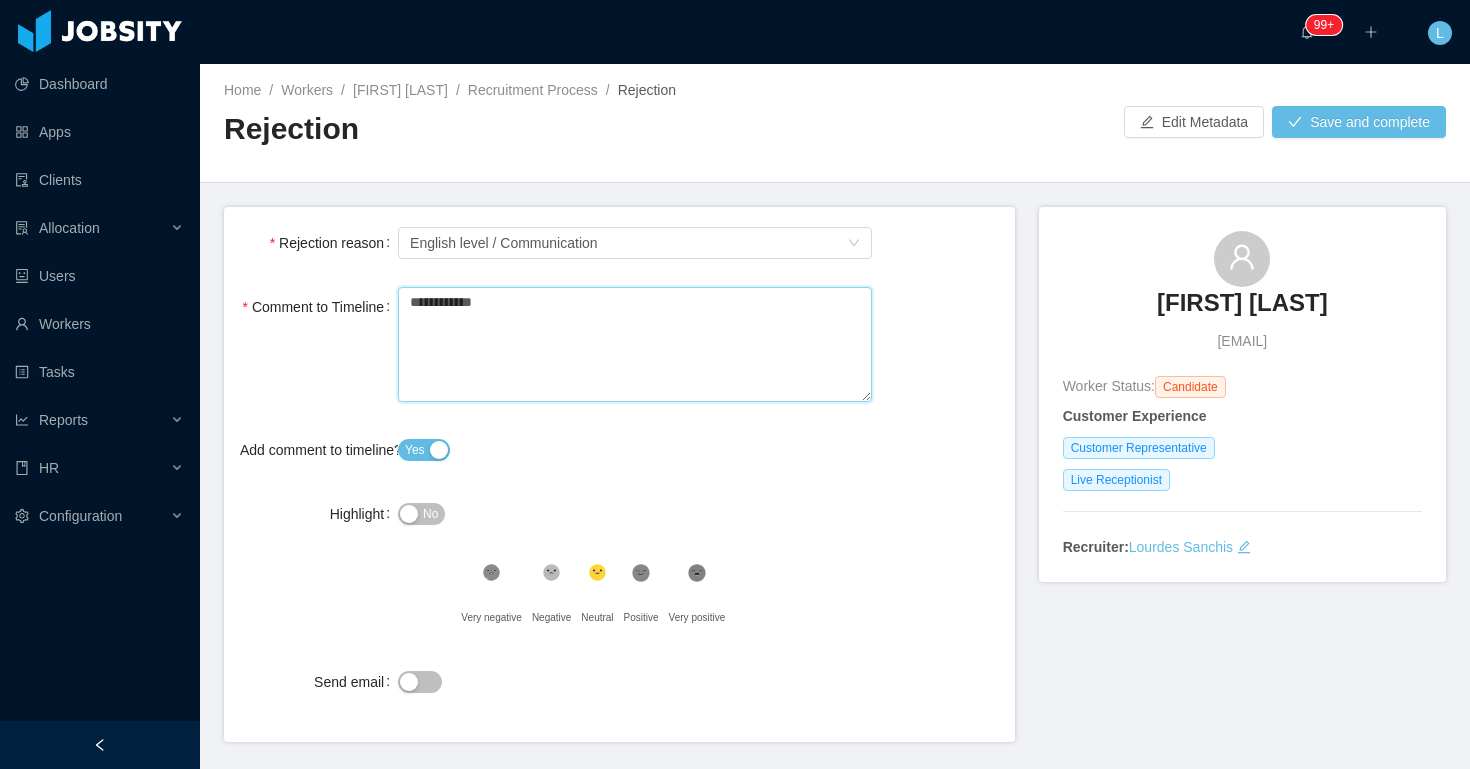type 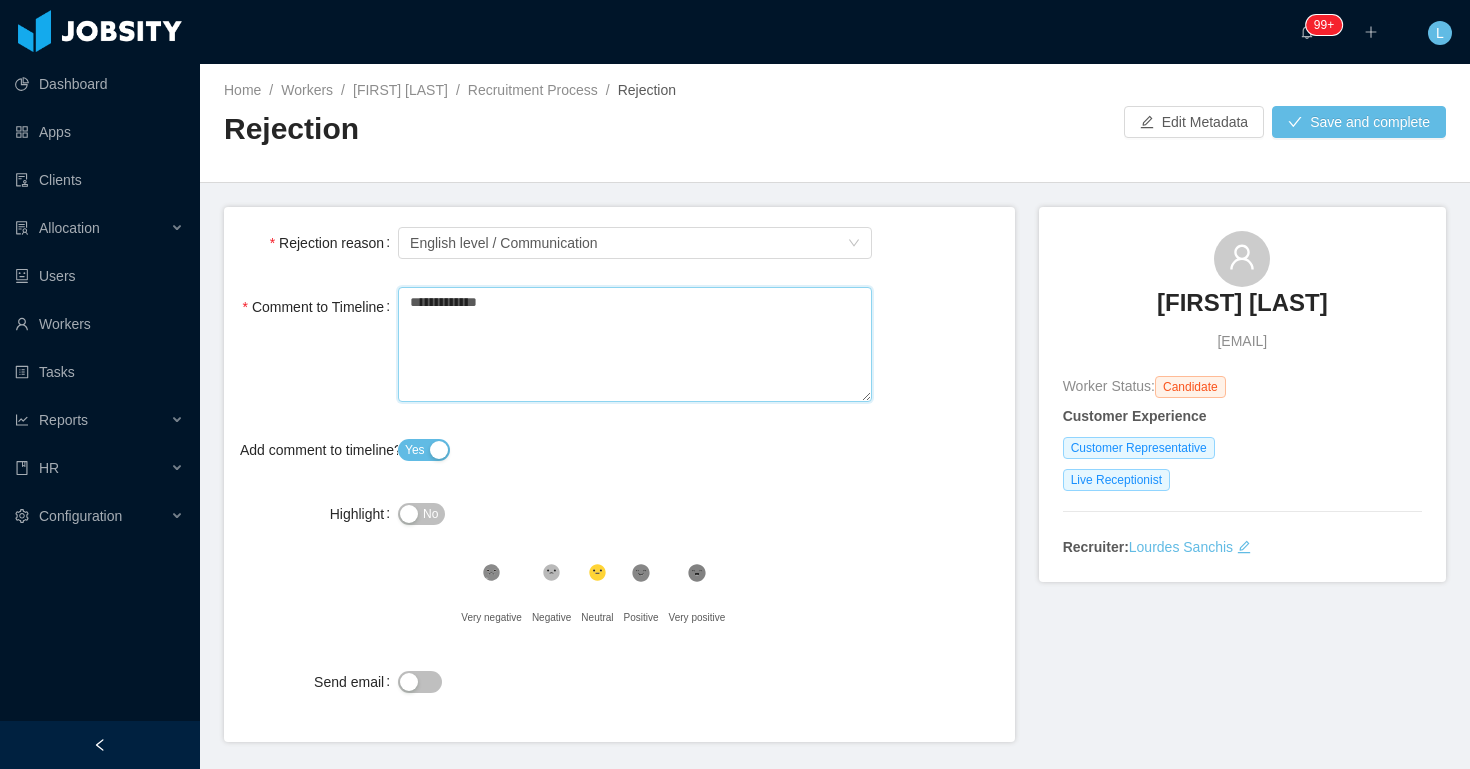 type 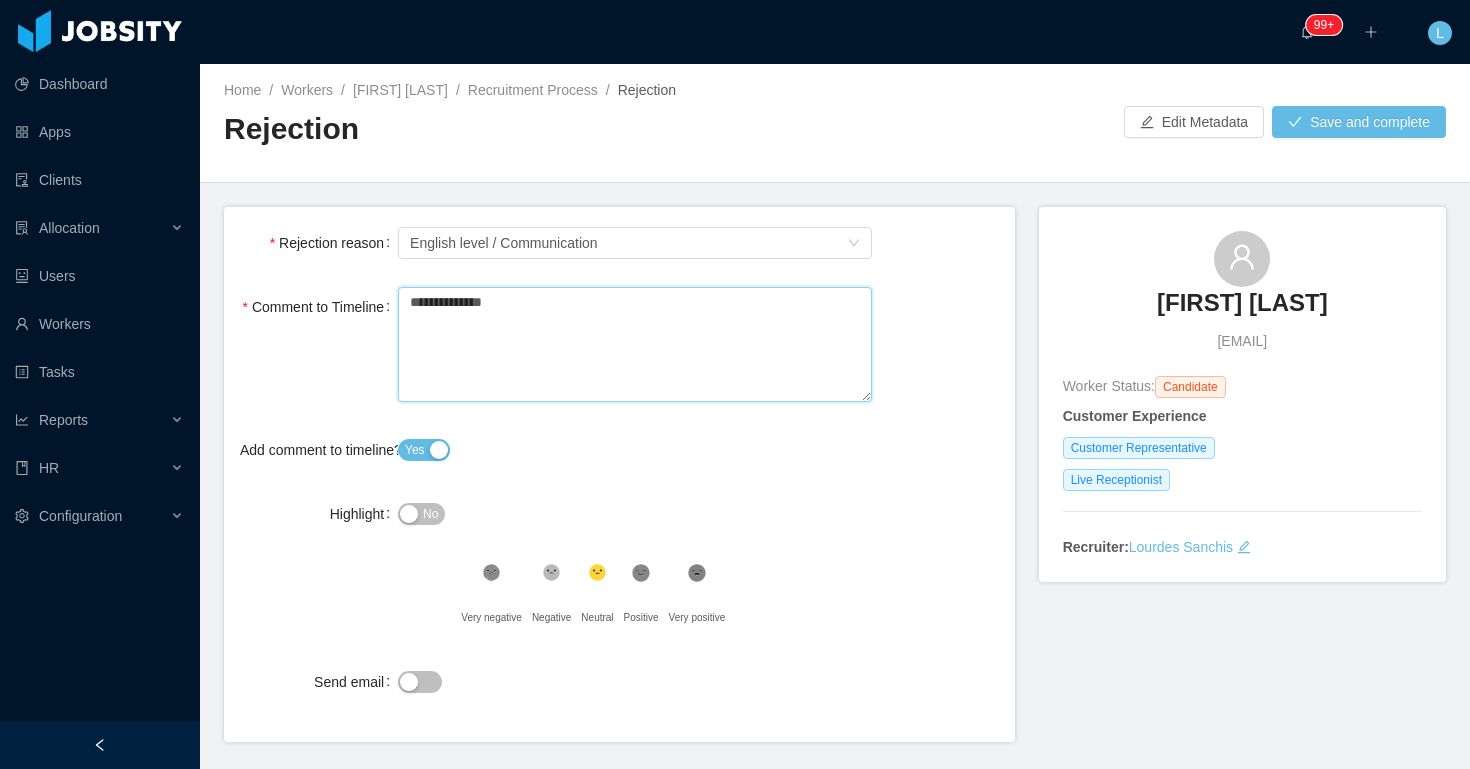type 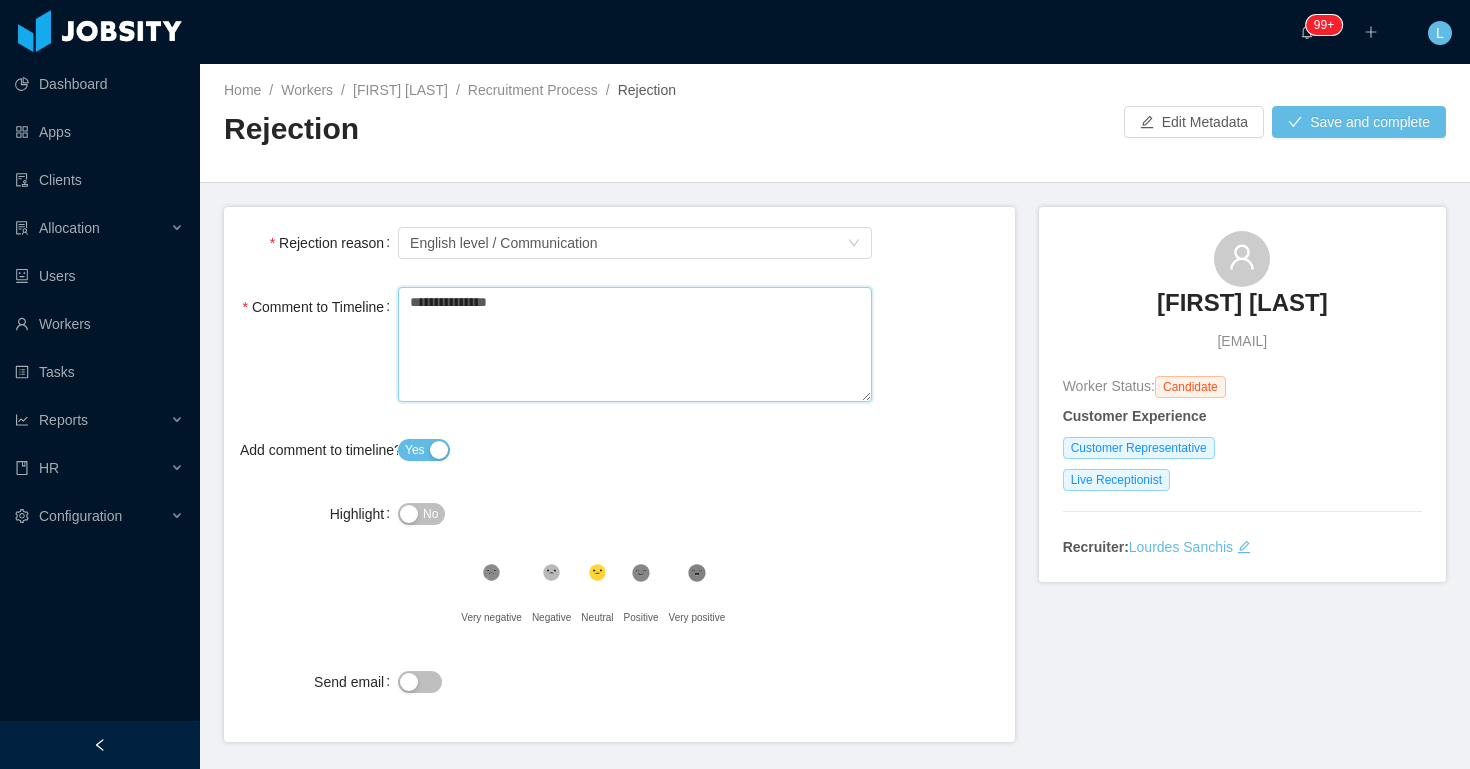 type 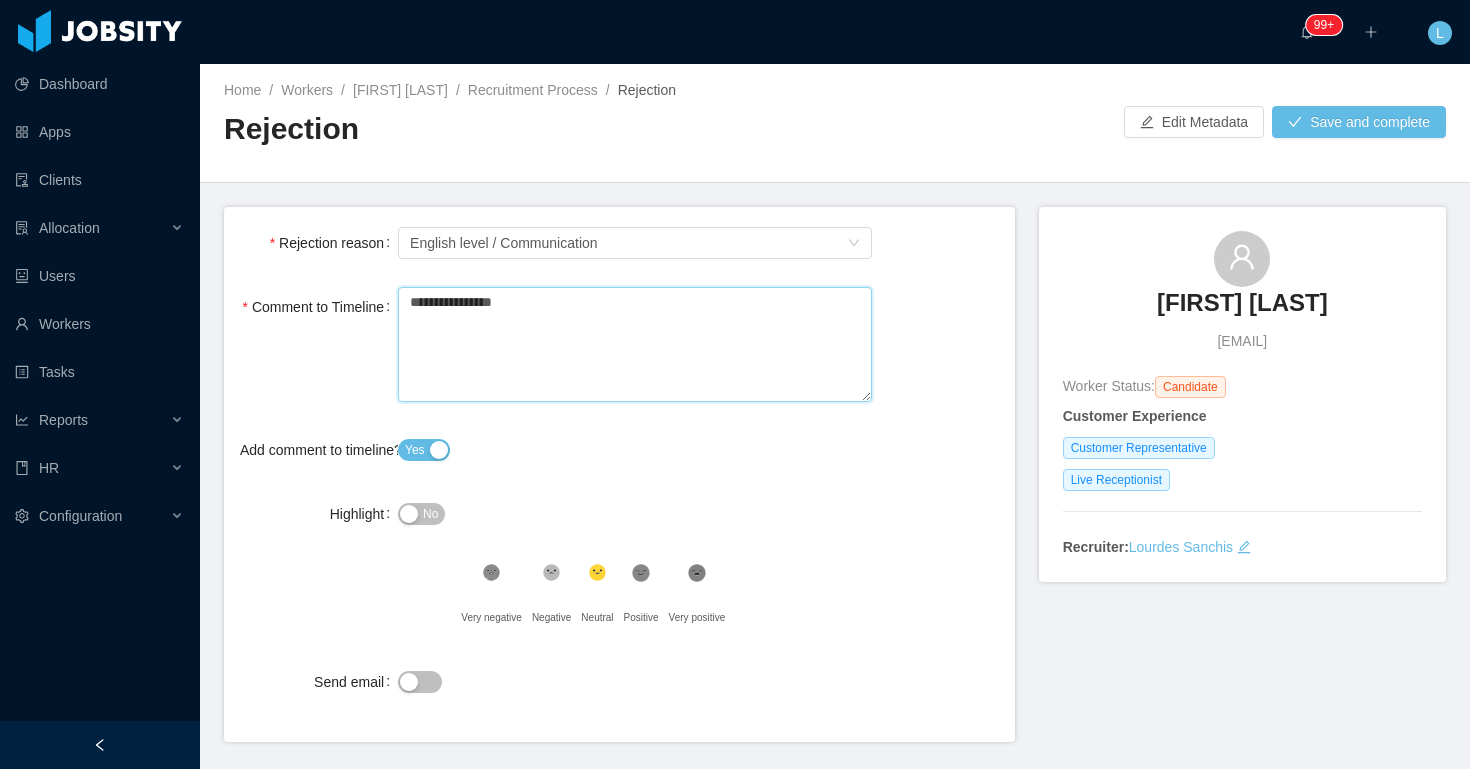 type 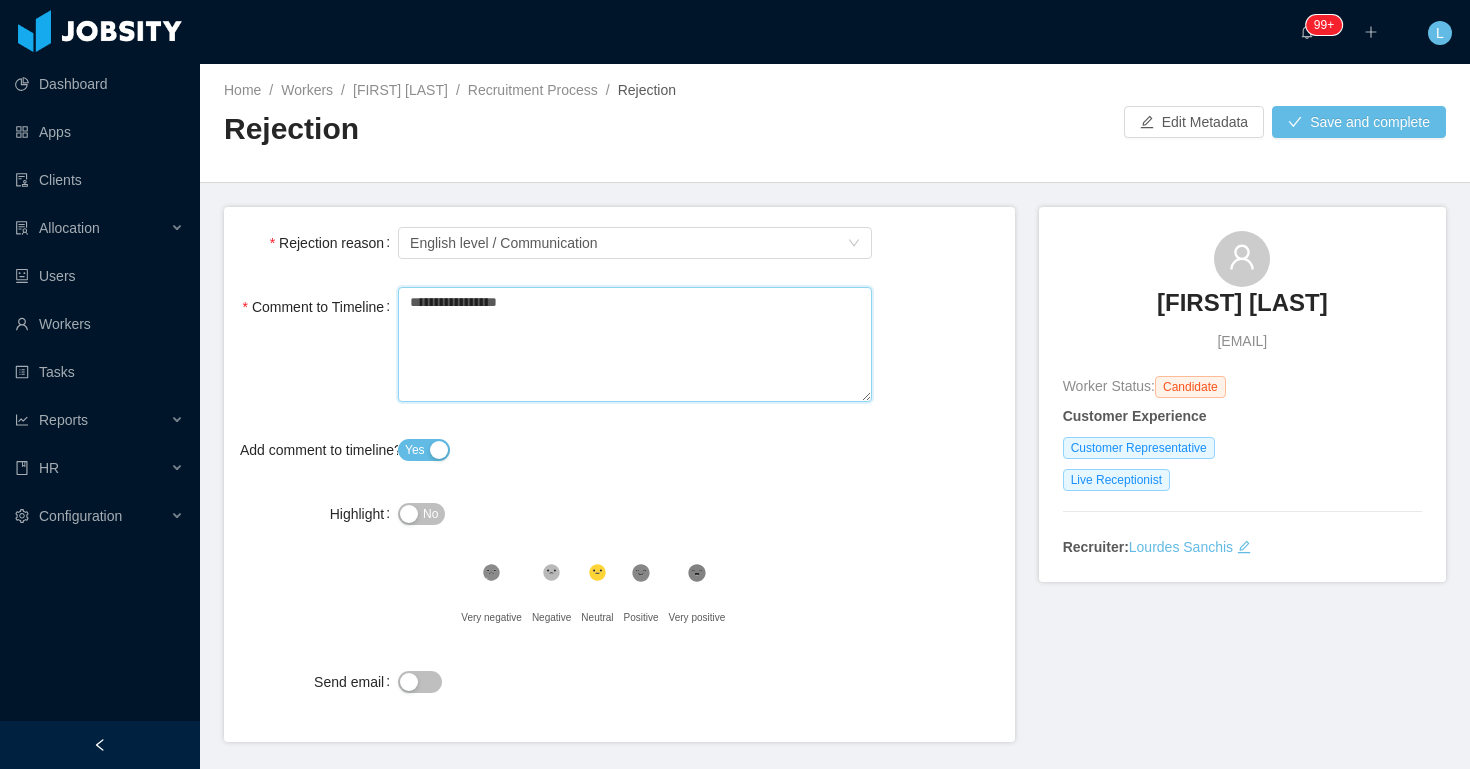 type 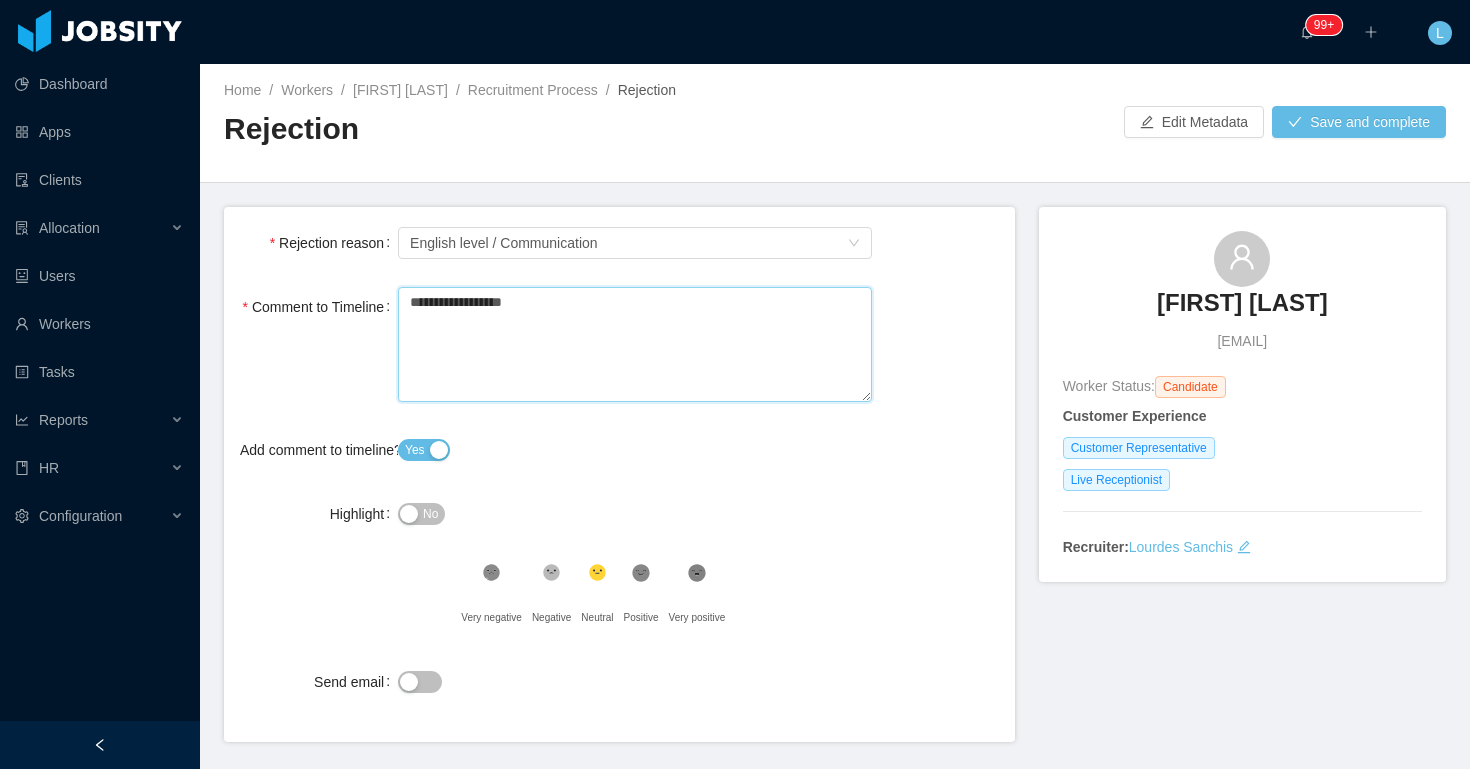 type 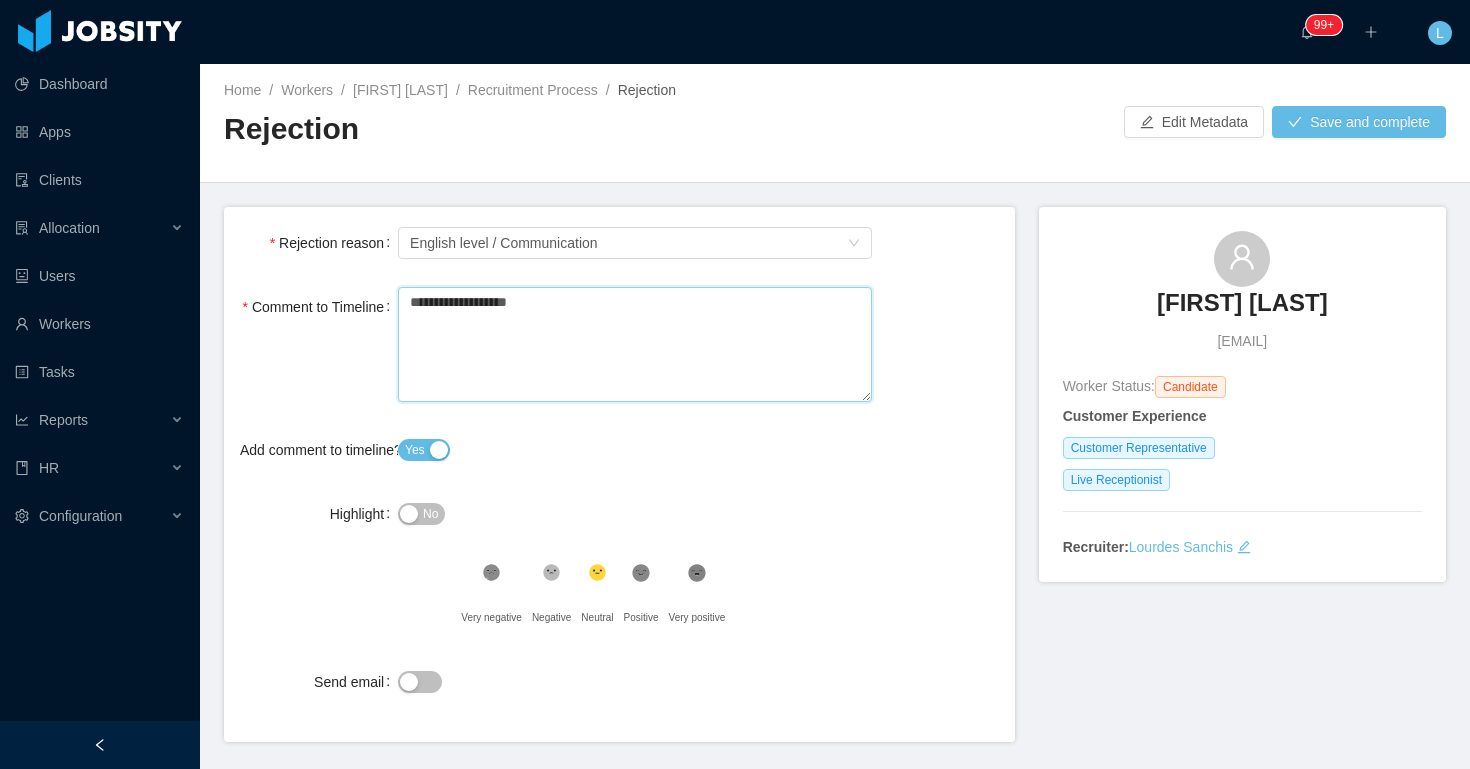 type 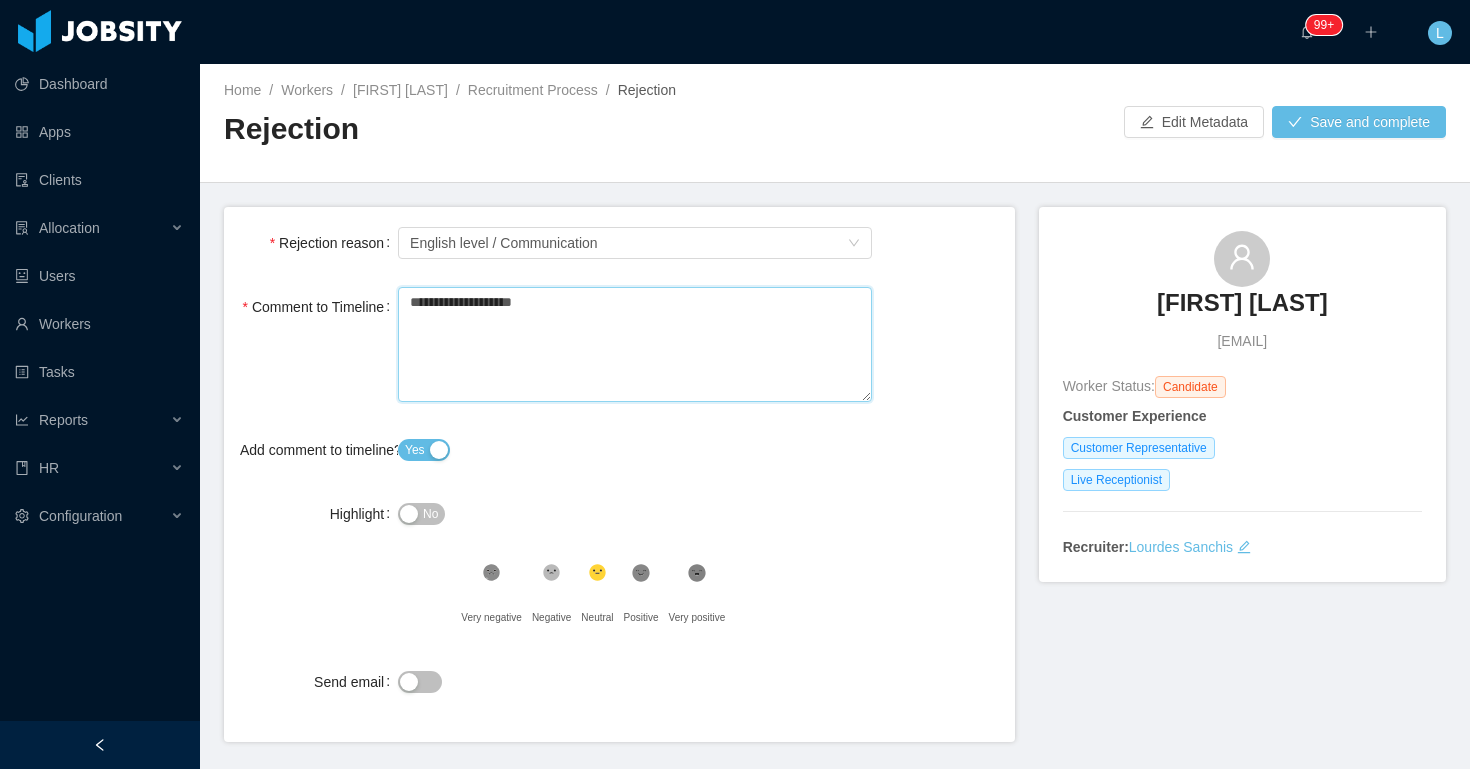 type 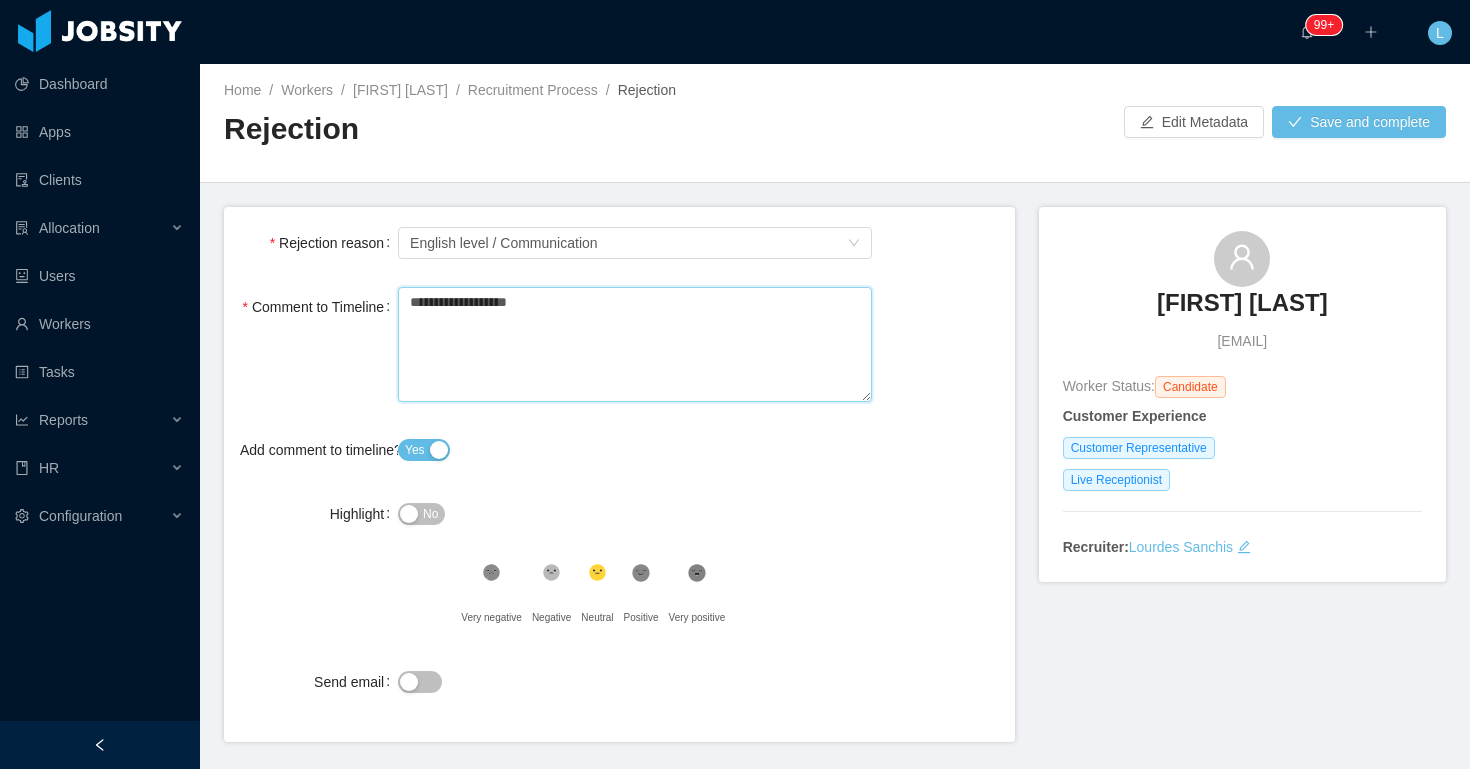 type on "**********" 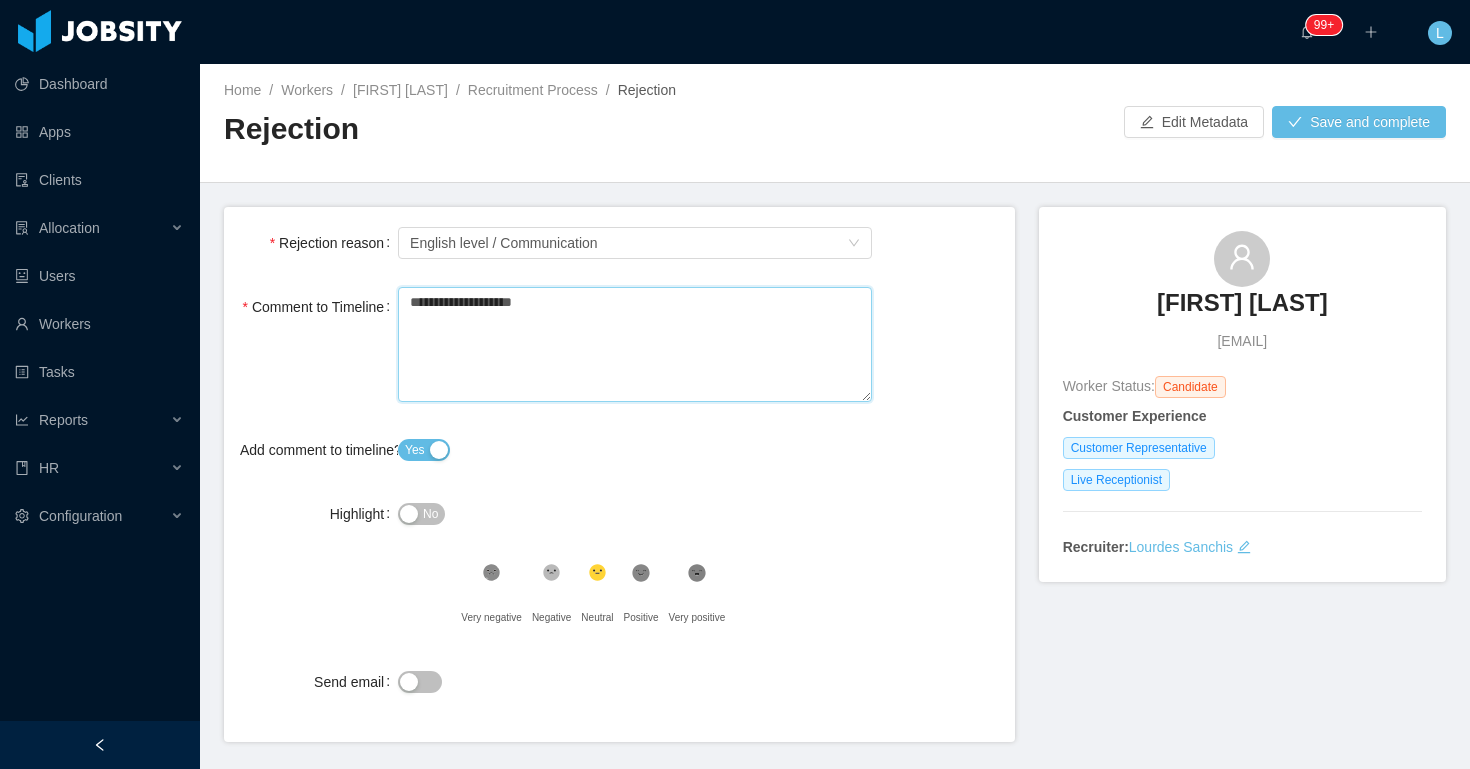 type 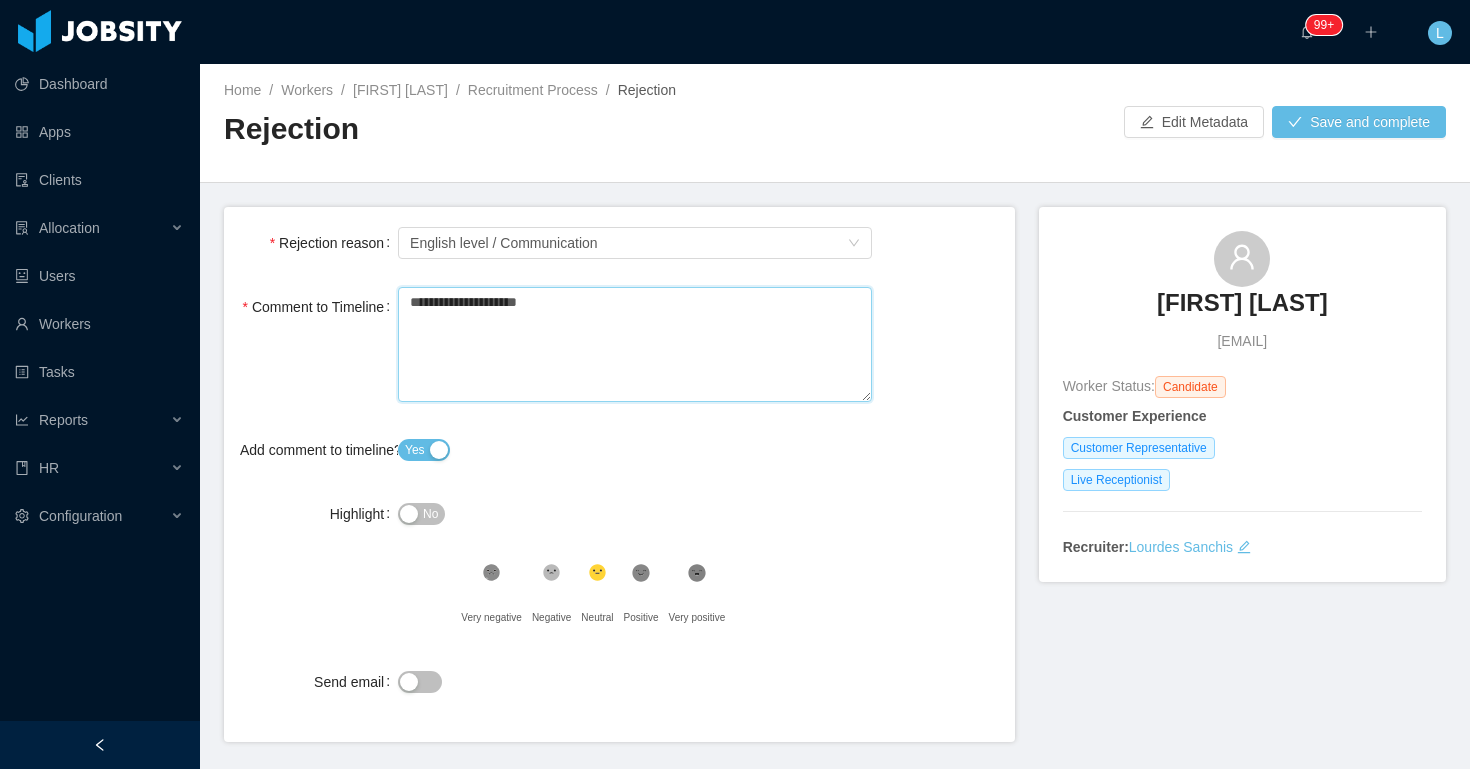 type 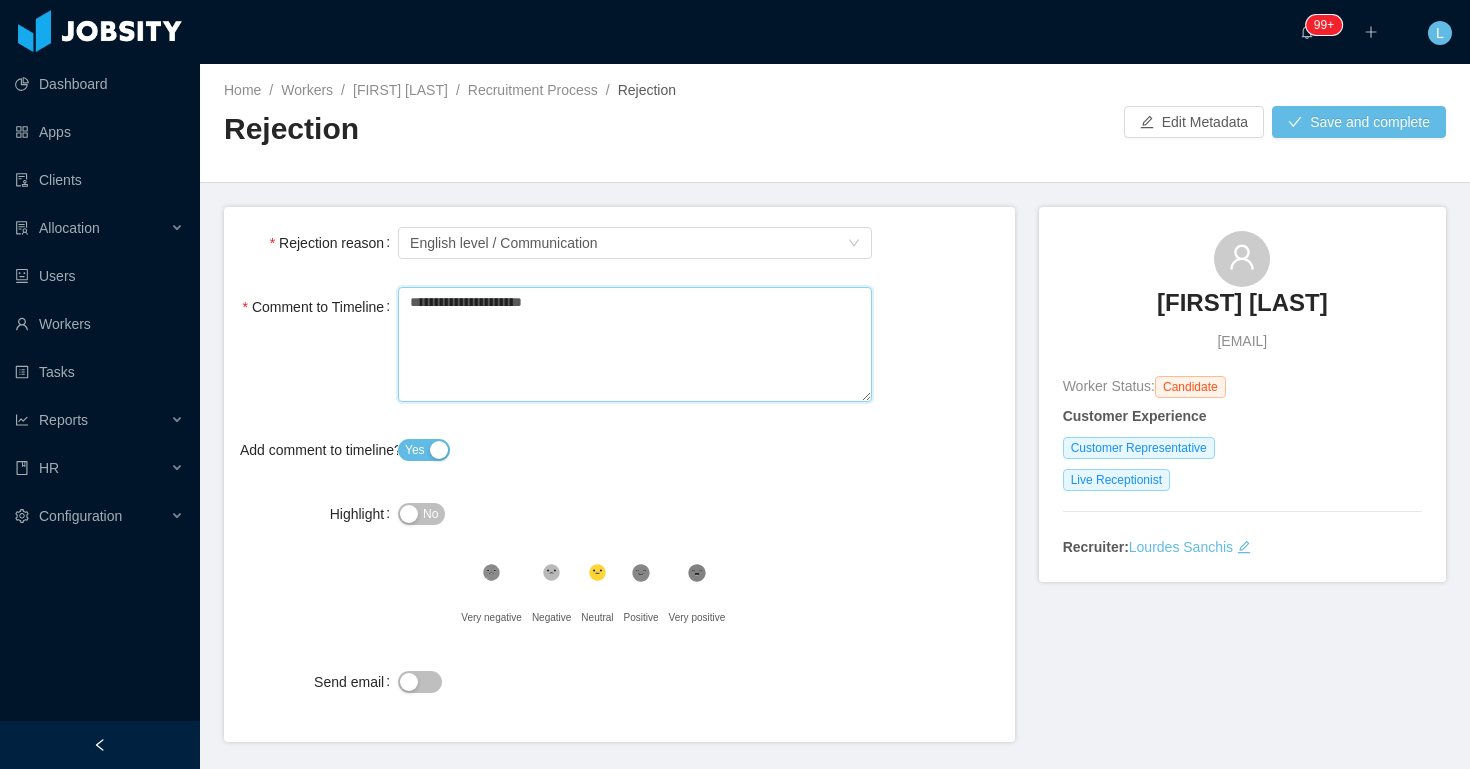type 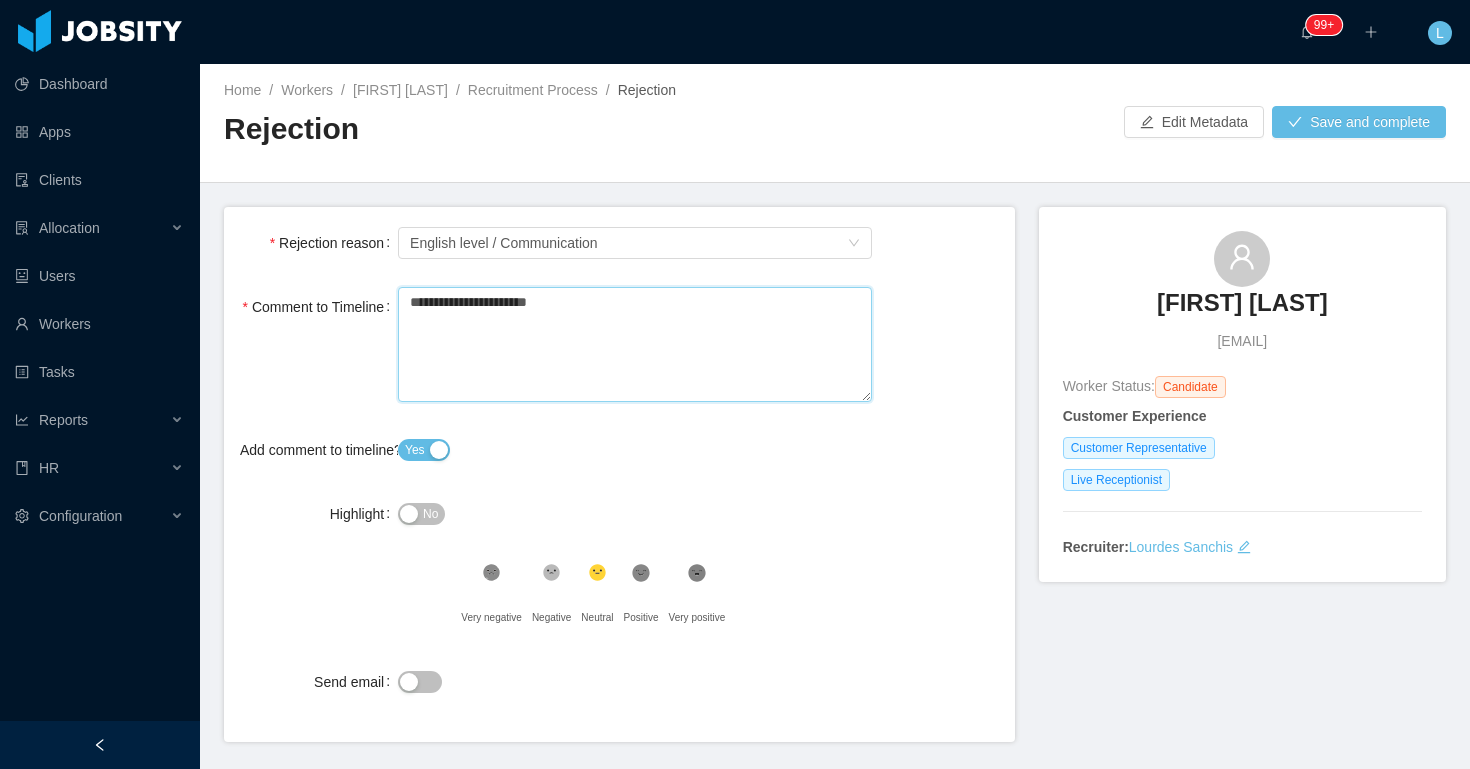type 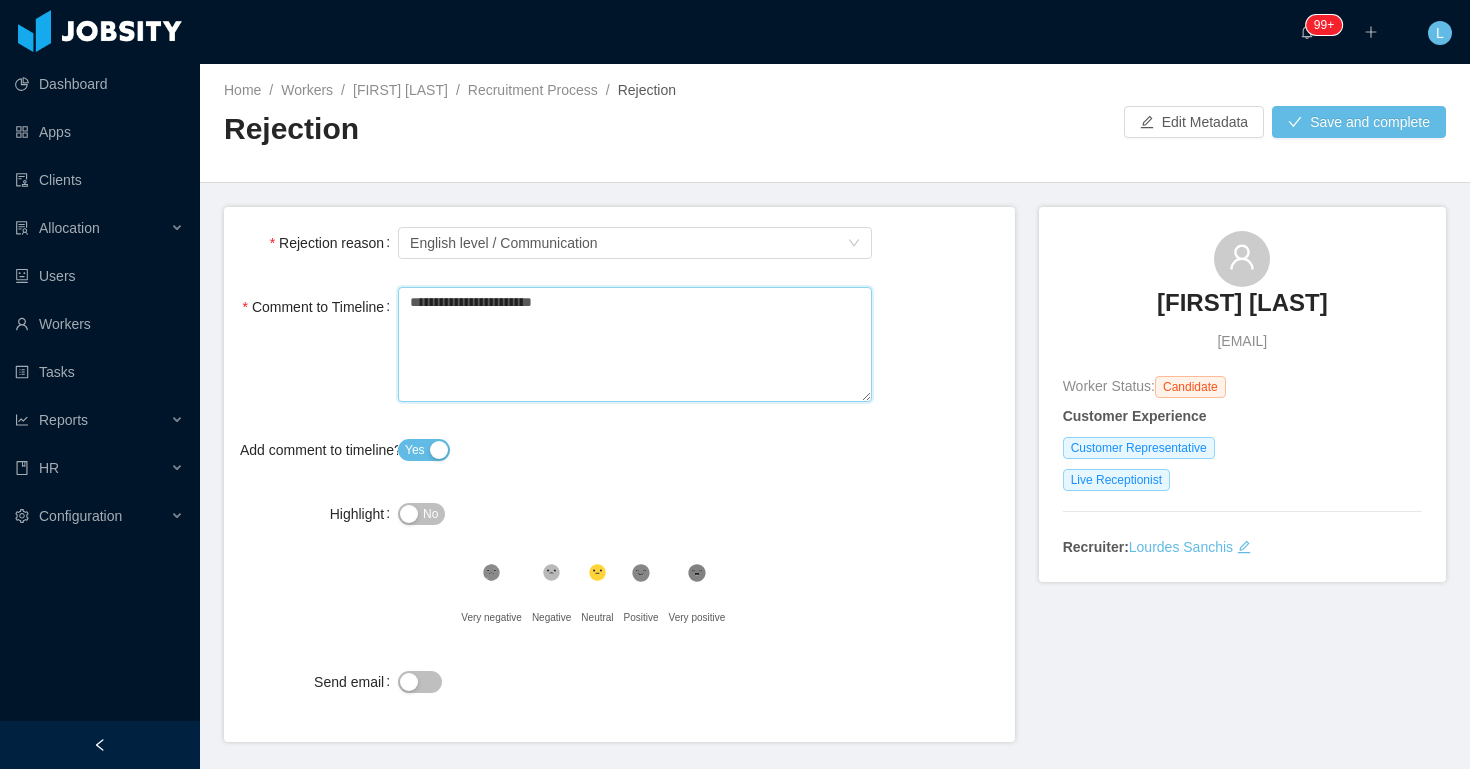 type 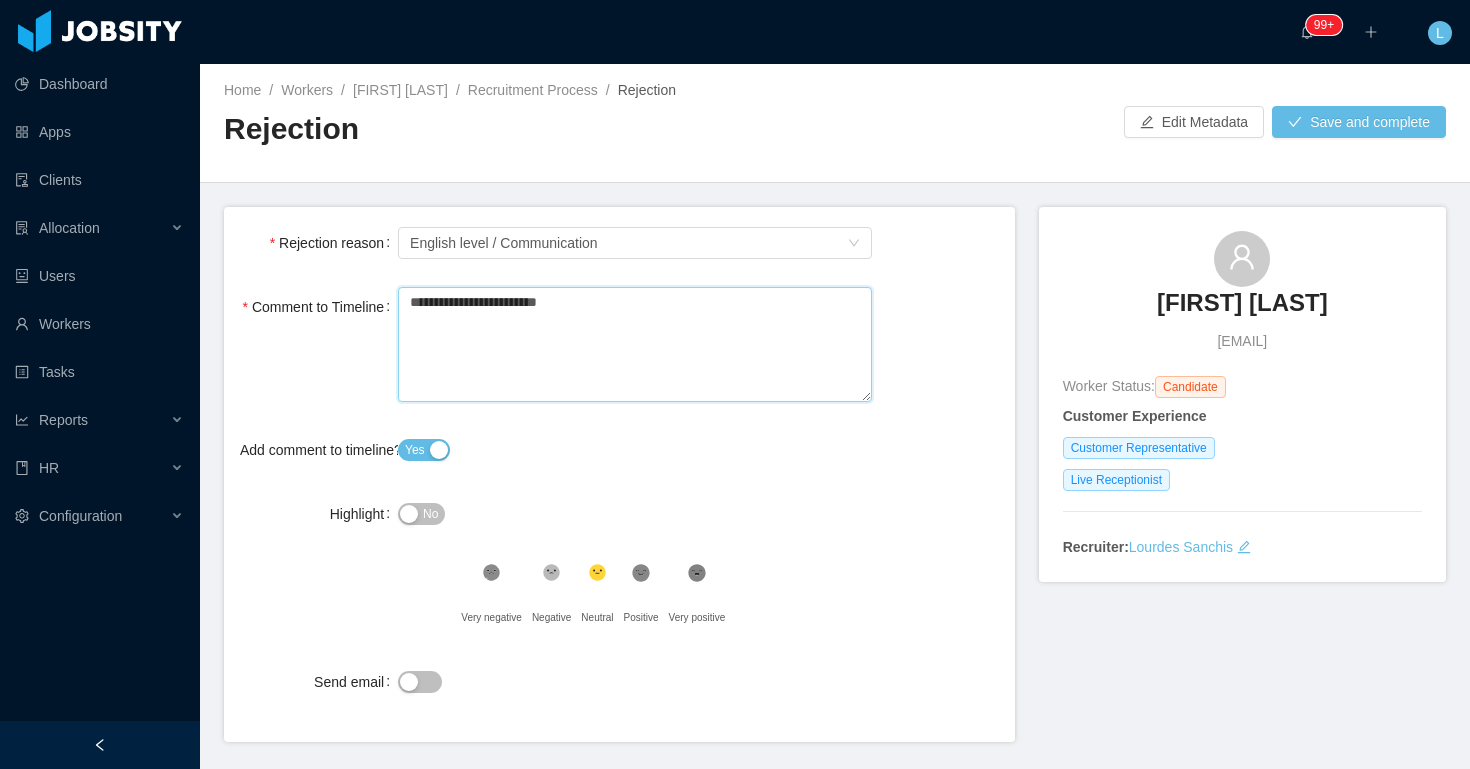 type 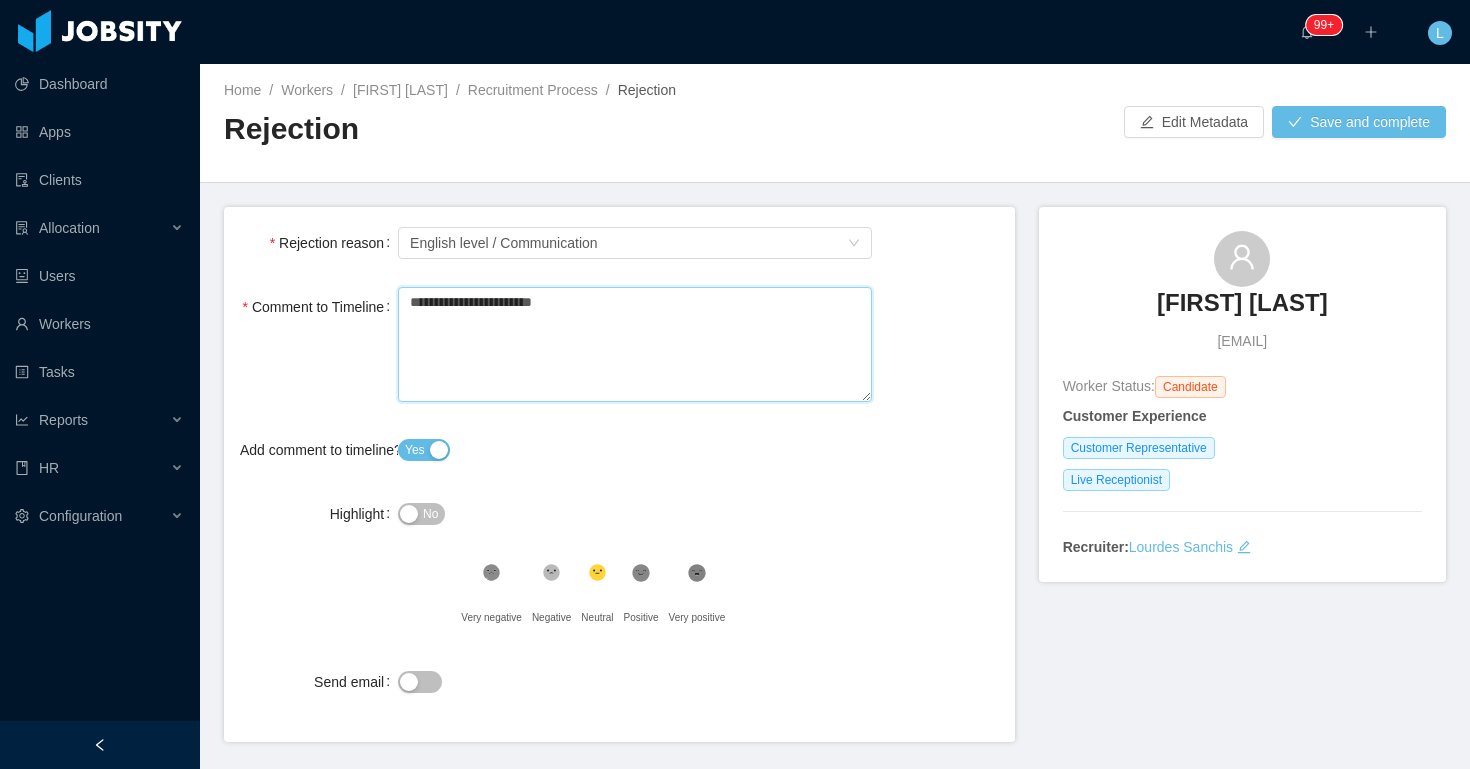 type 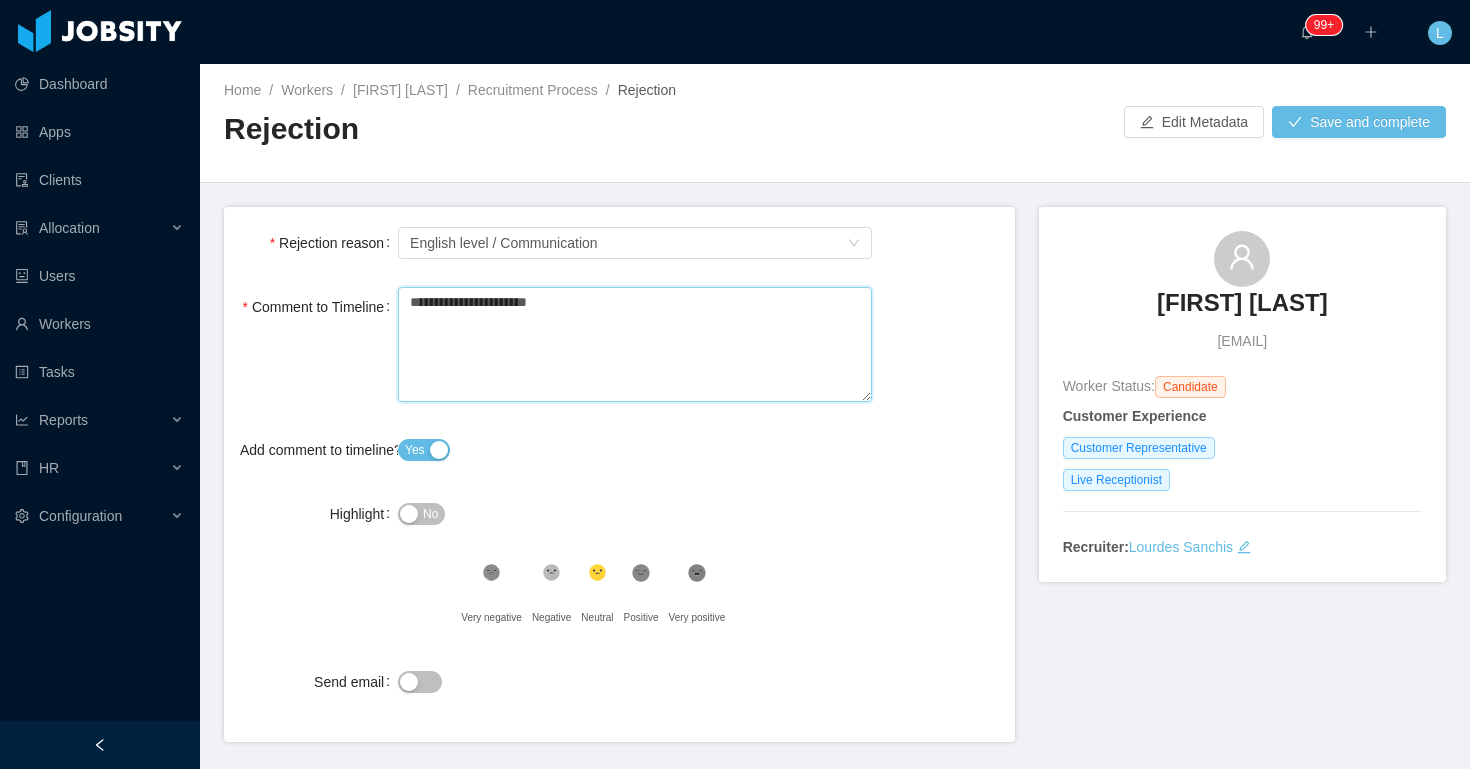 type 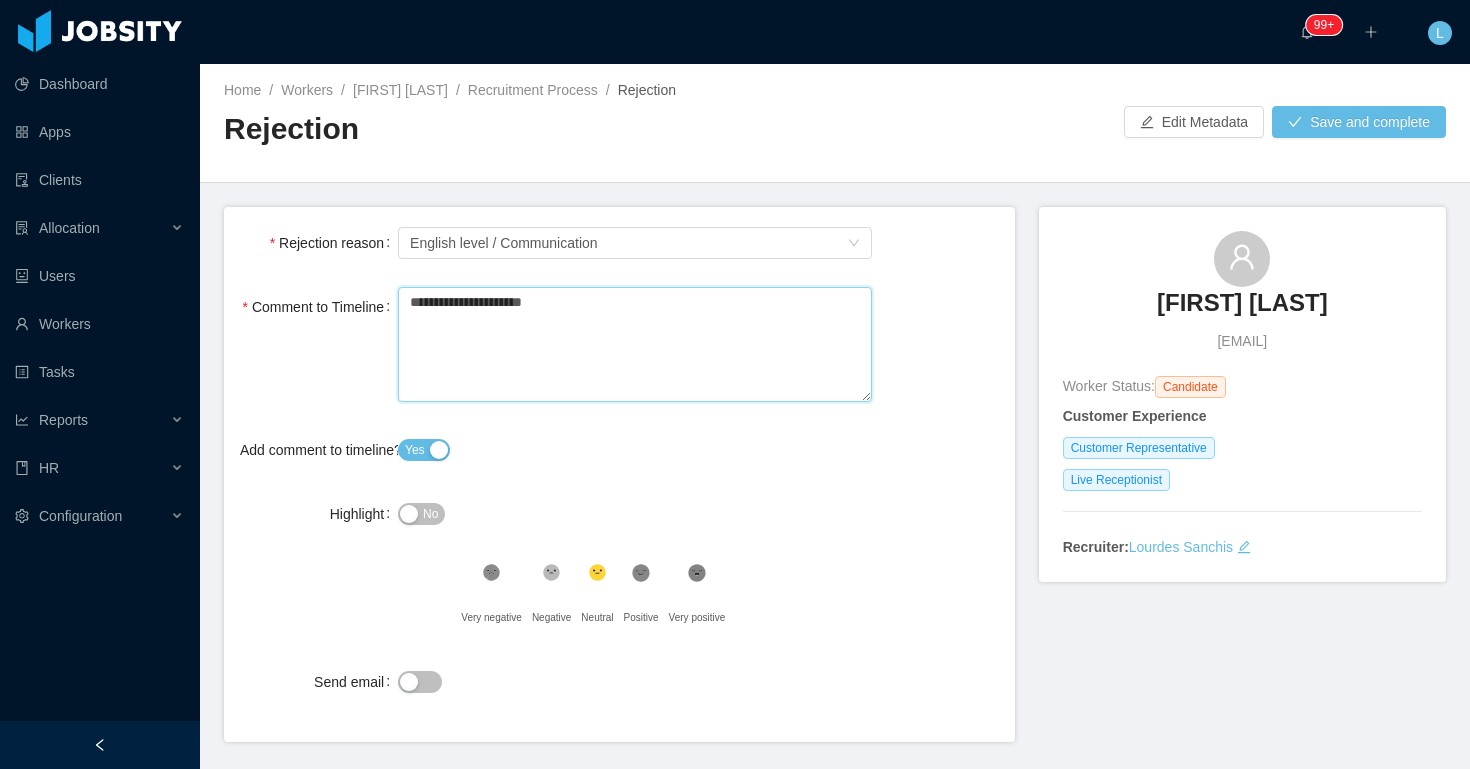 type 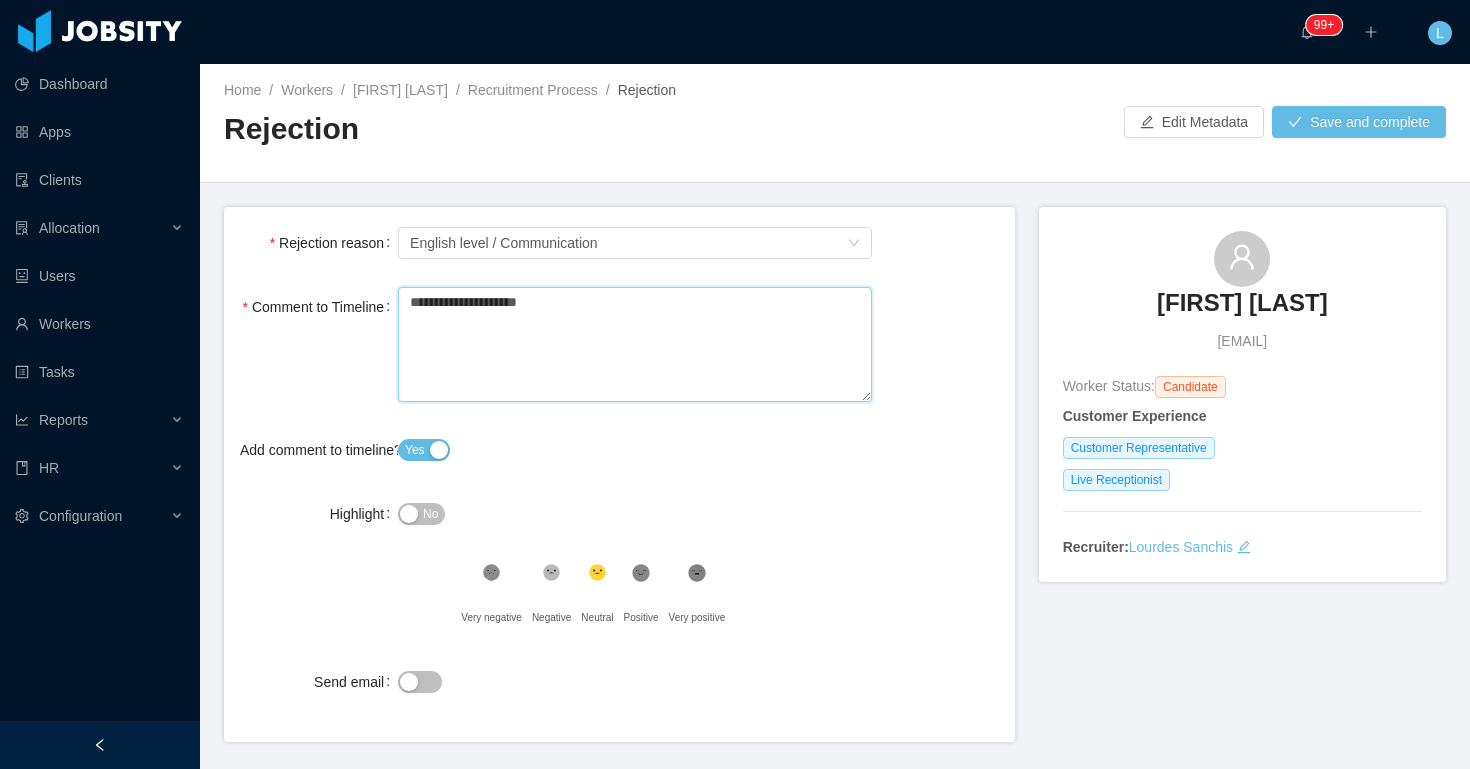 type 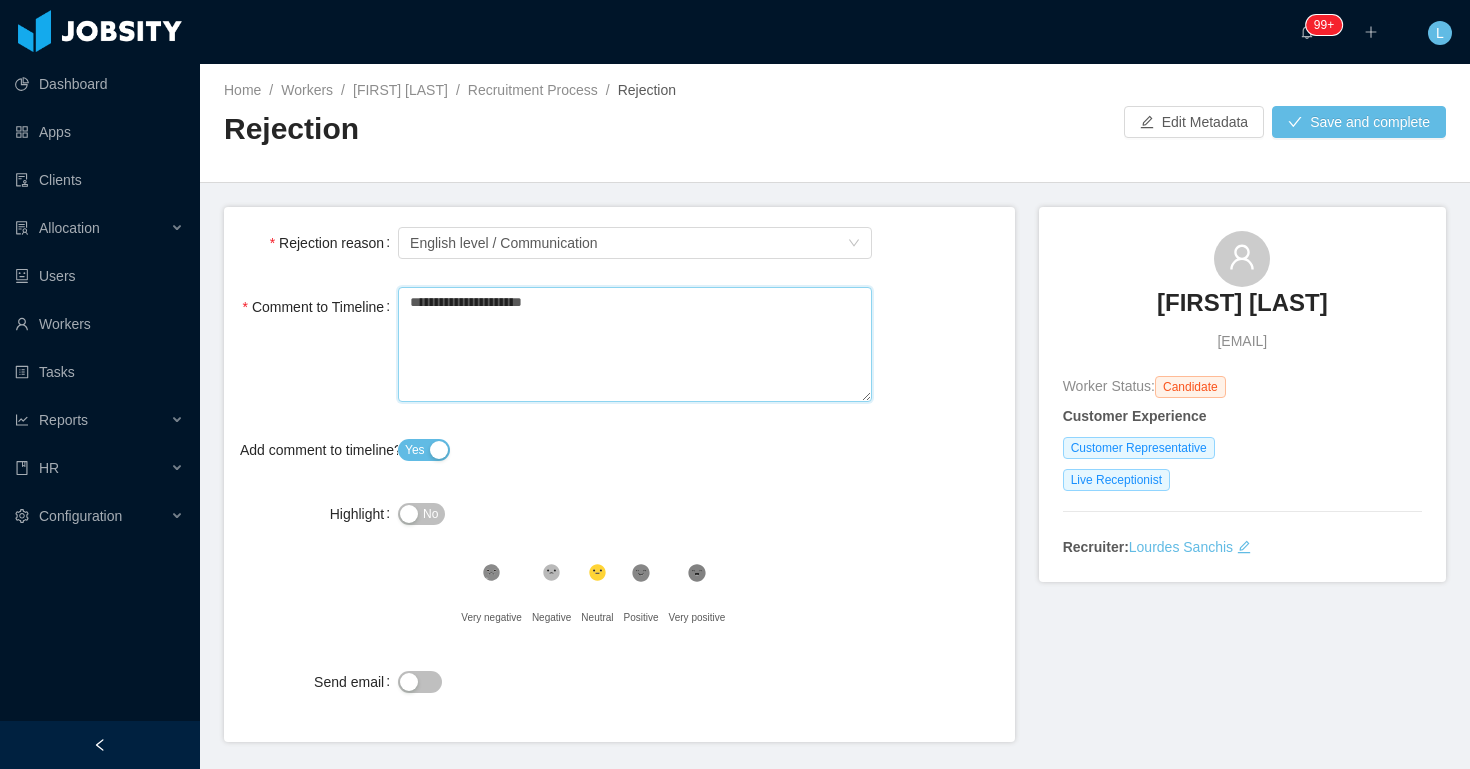 type 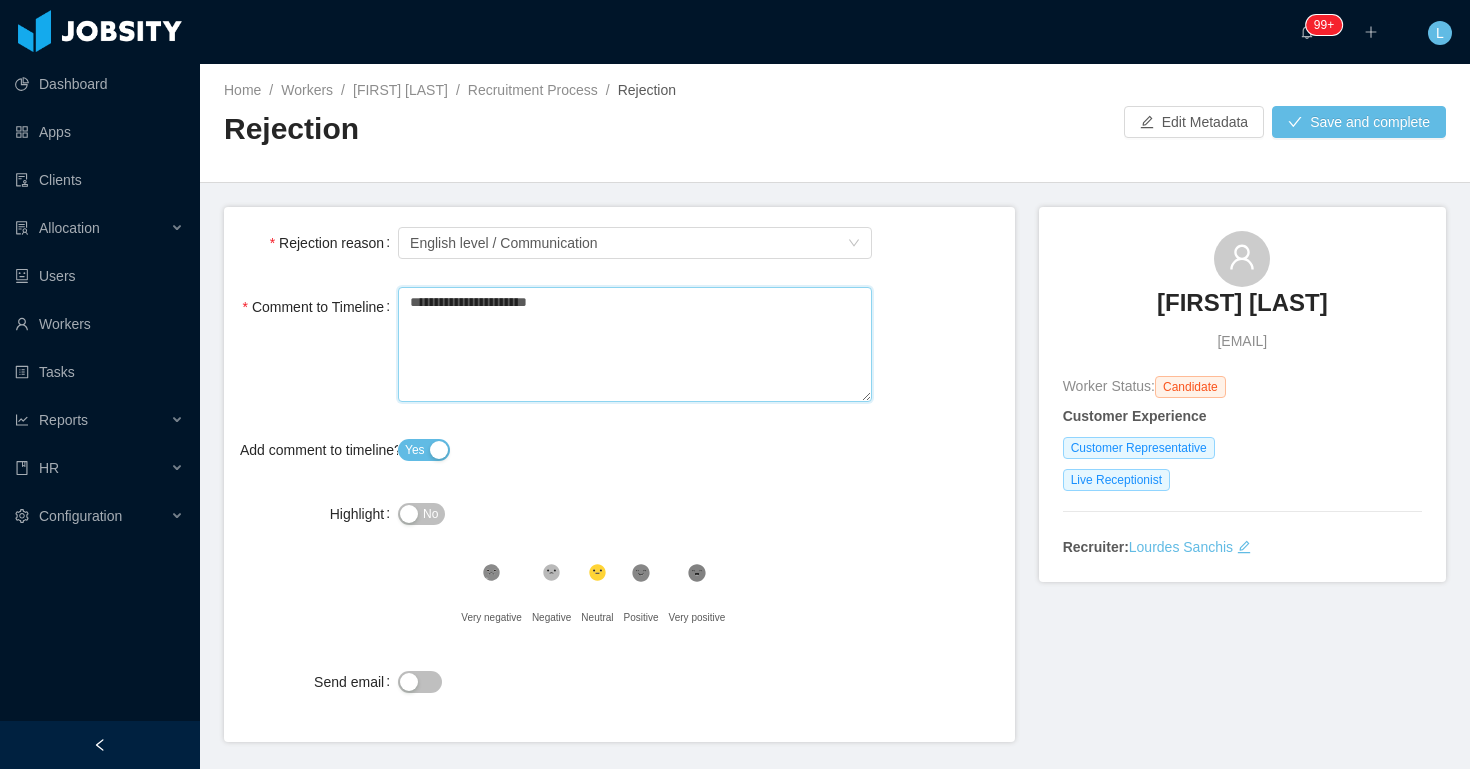 type 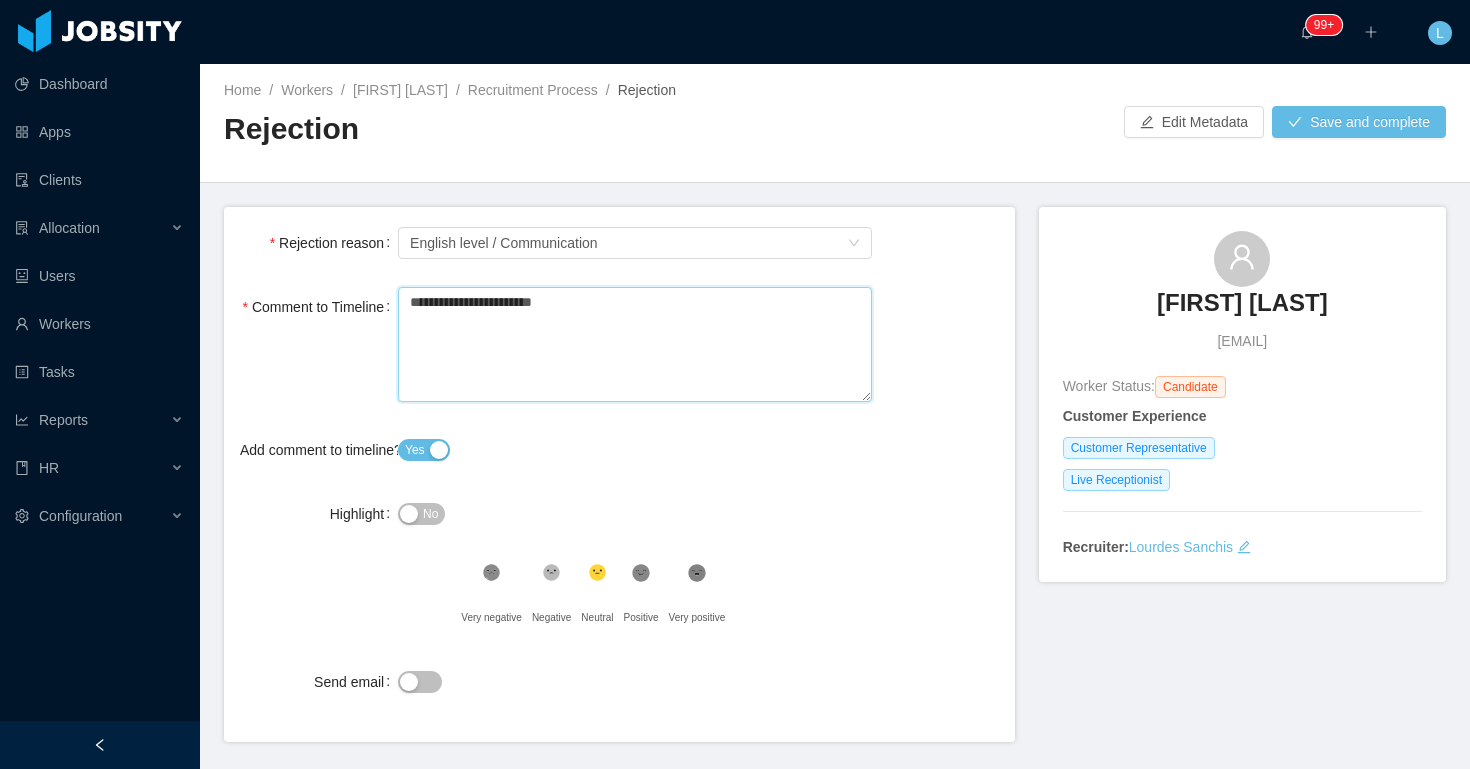 type 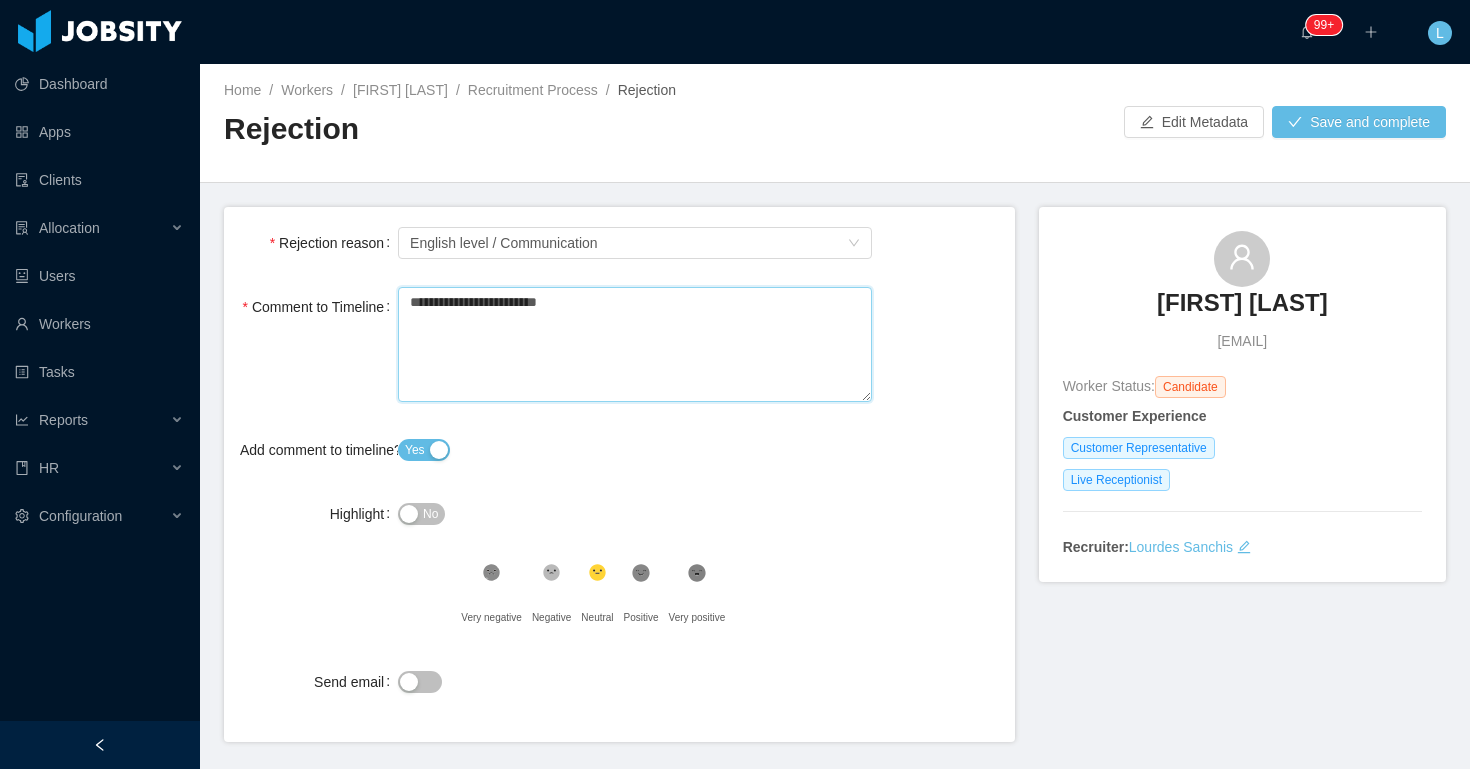 type 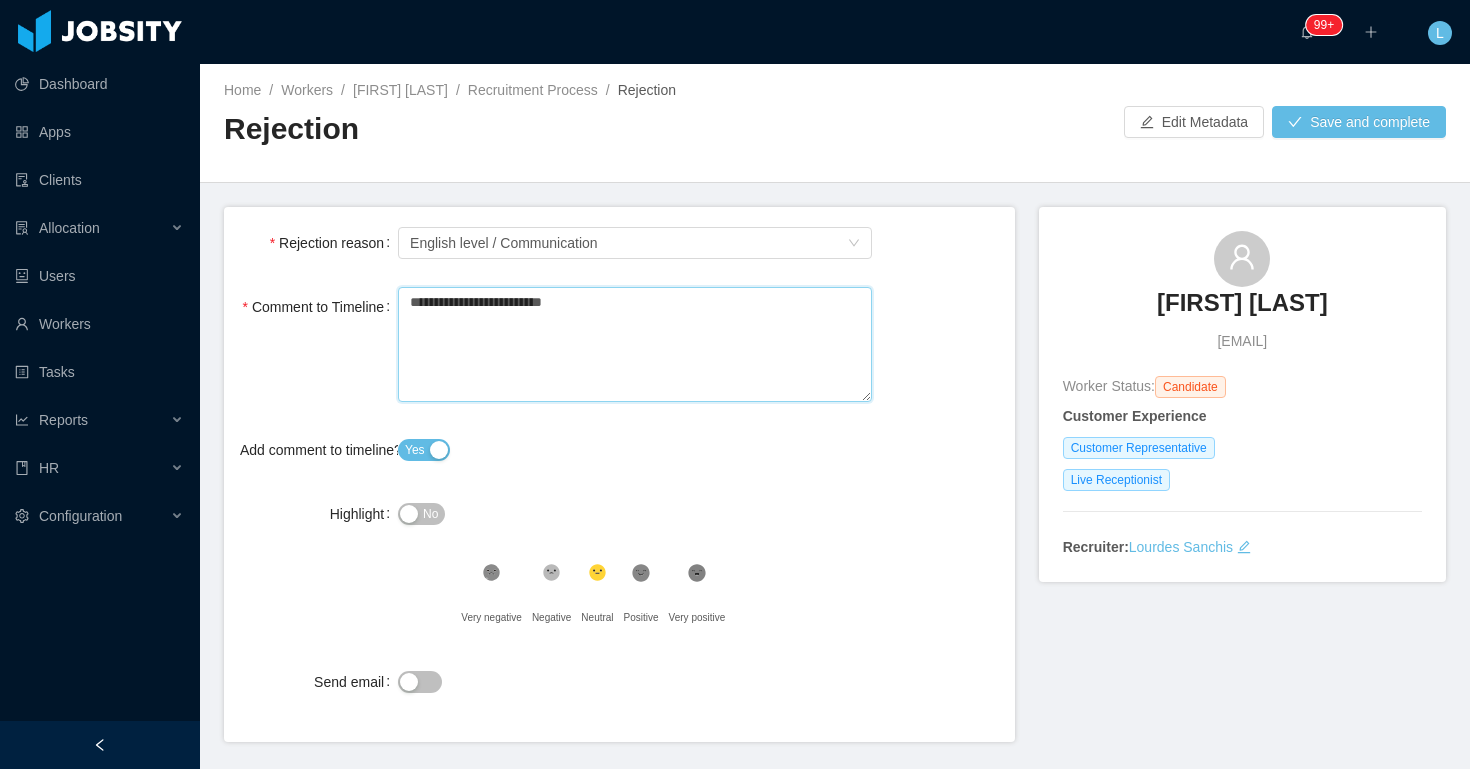type 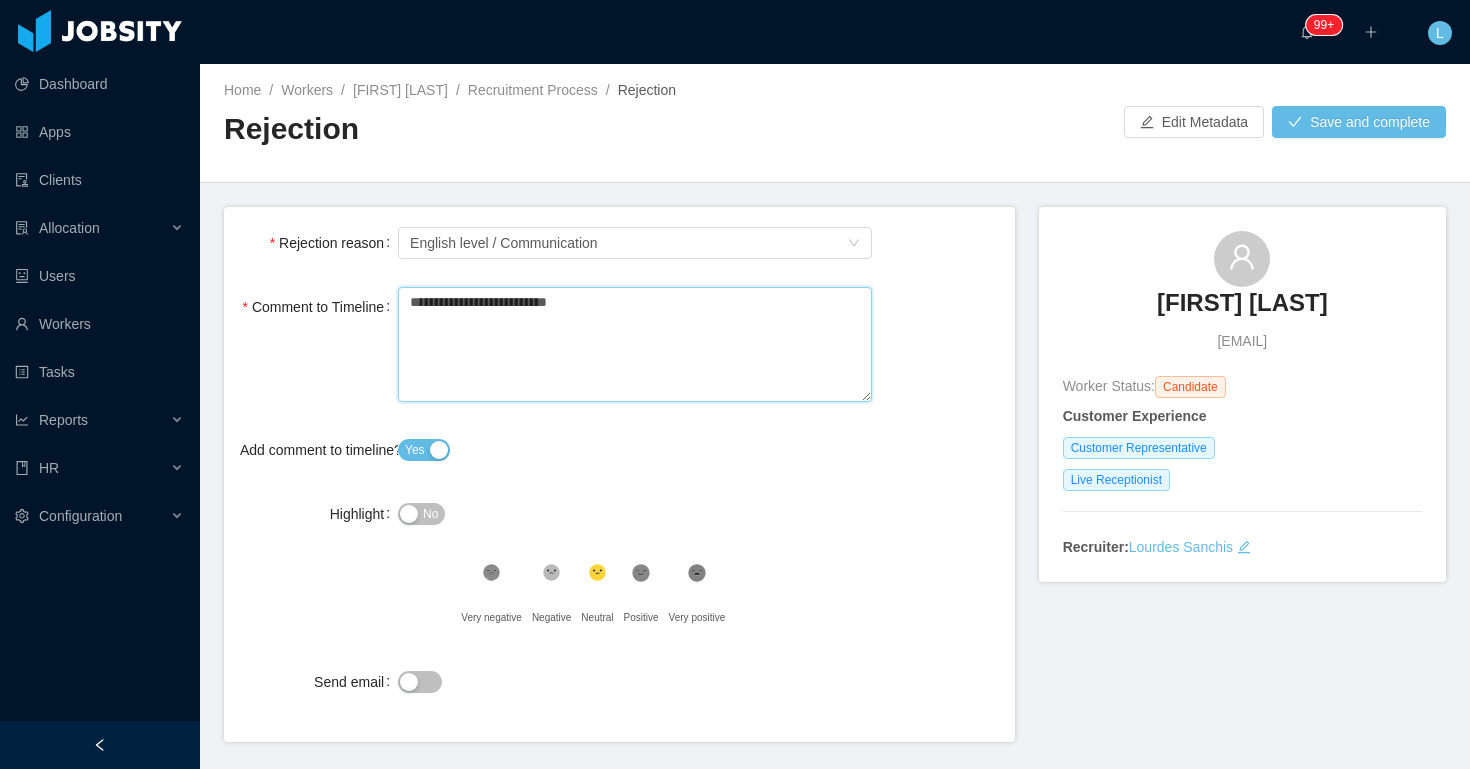 type 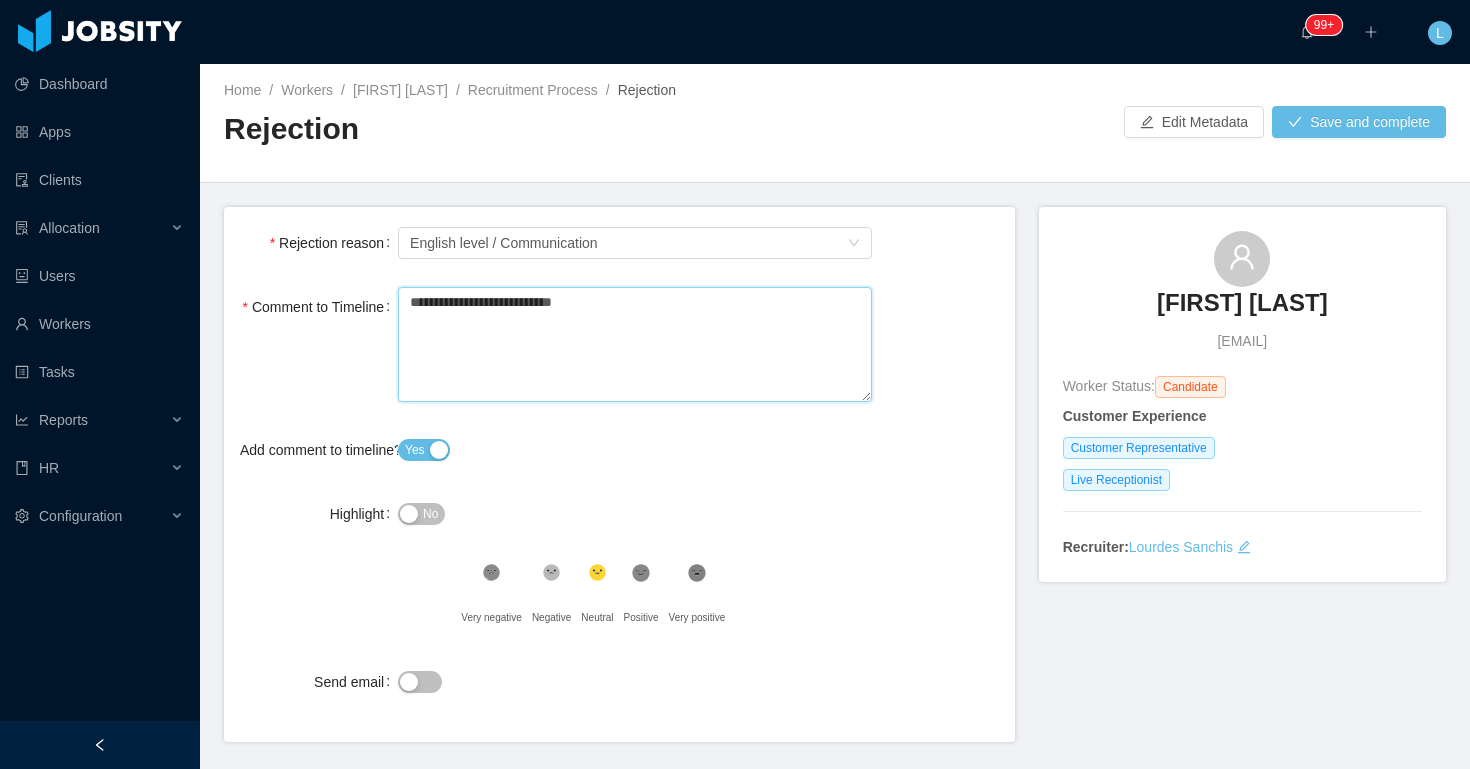 type 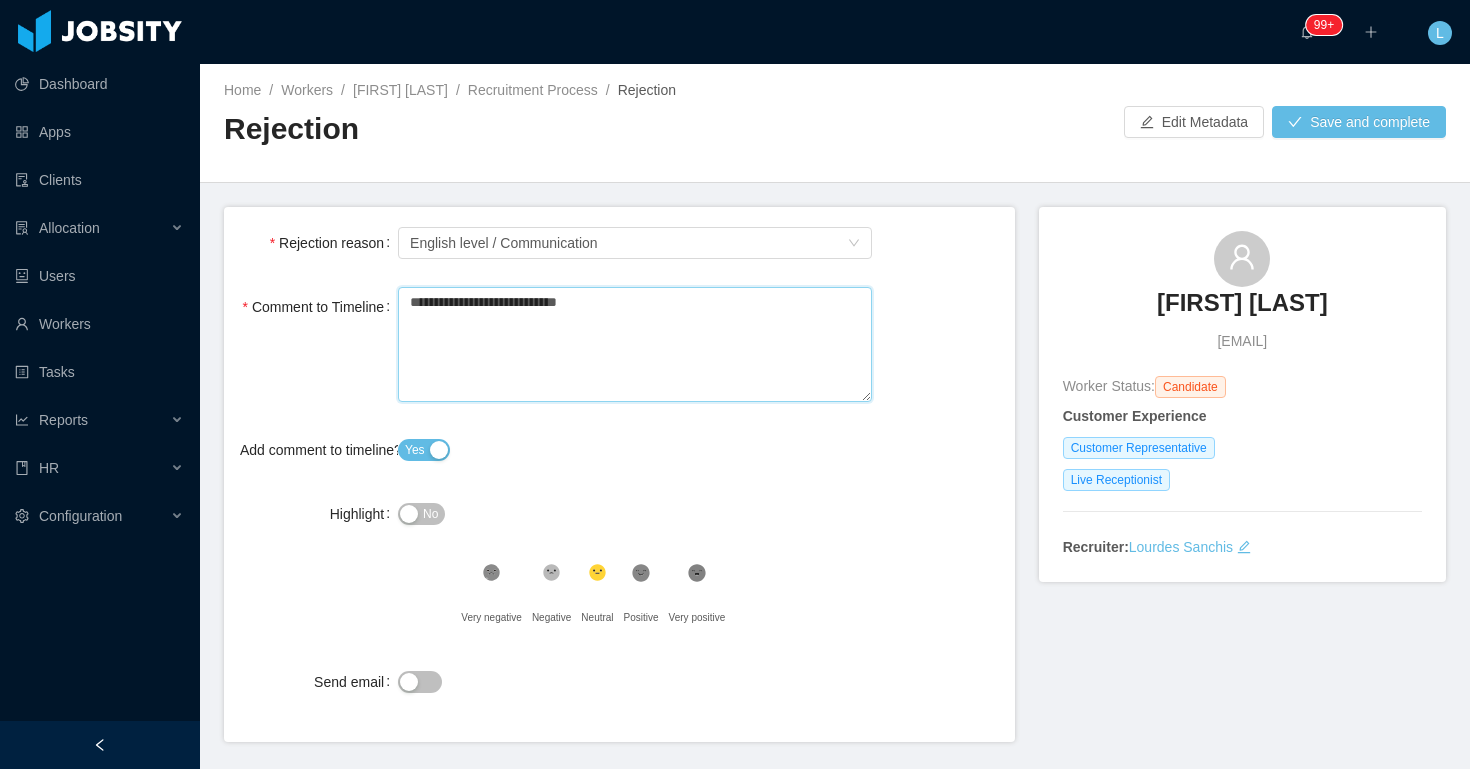 type on "**********" 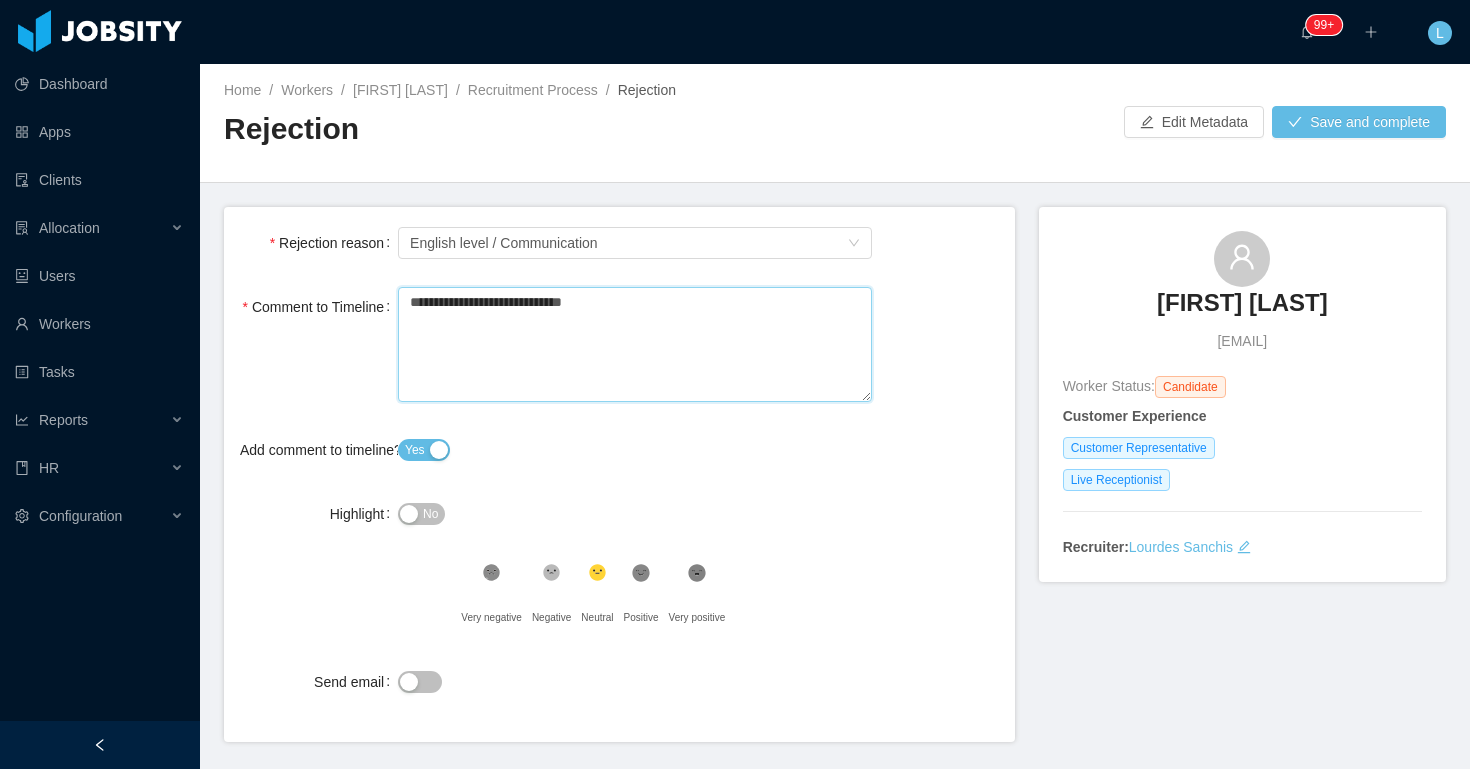 type 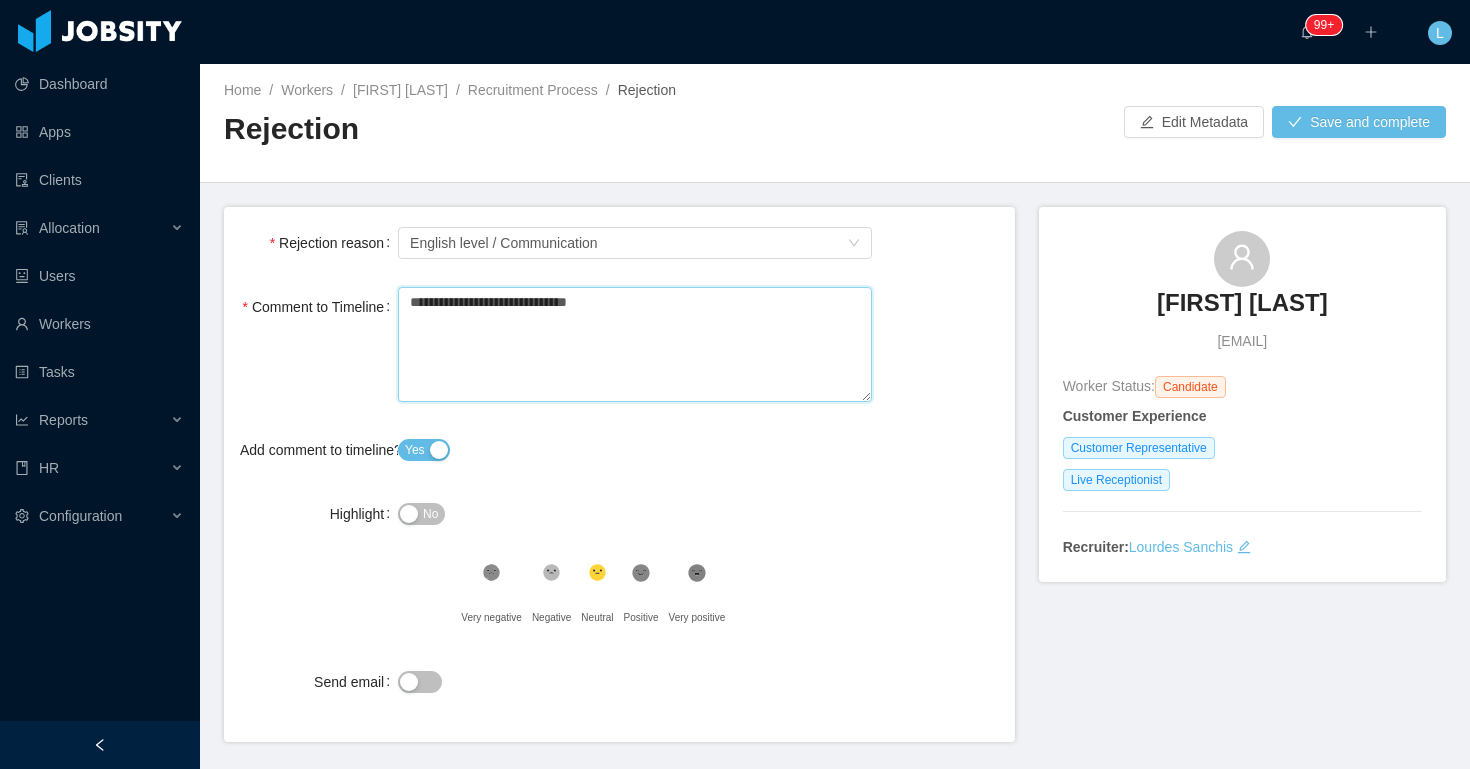 type 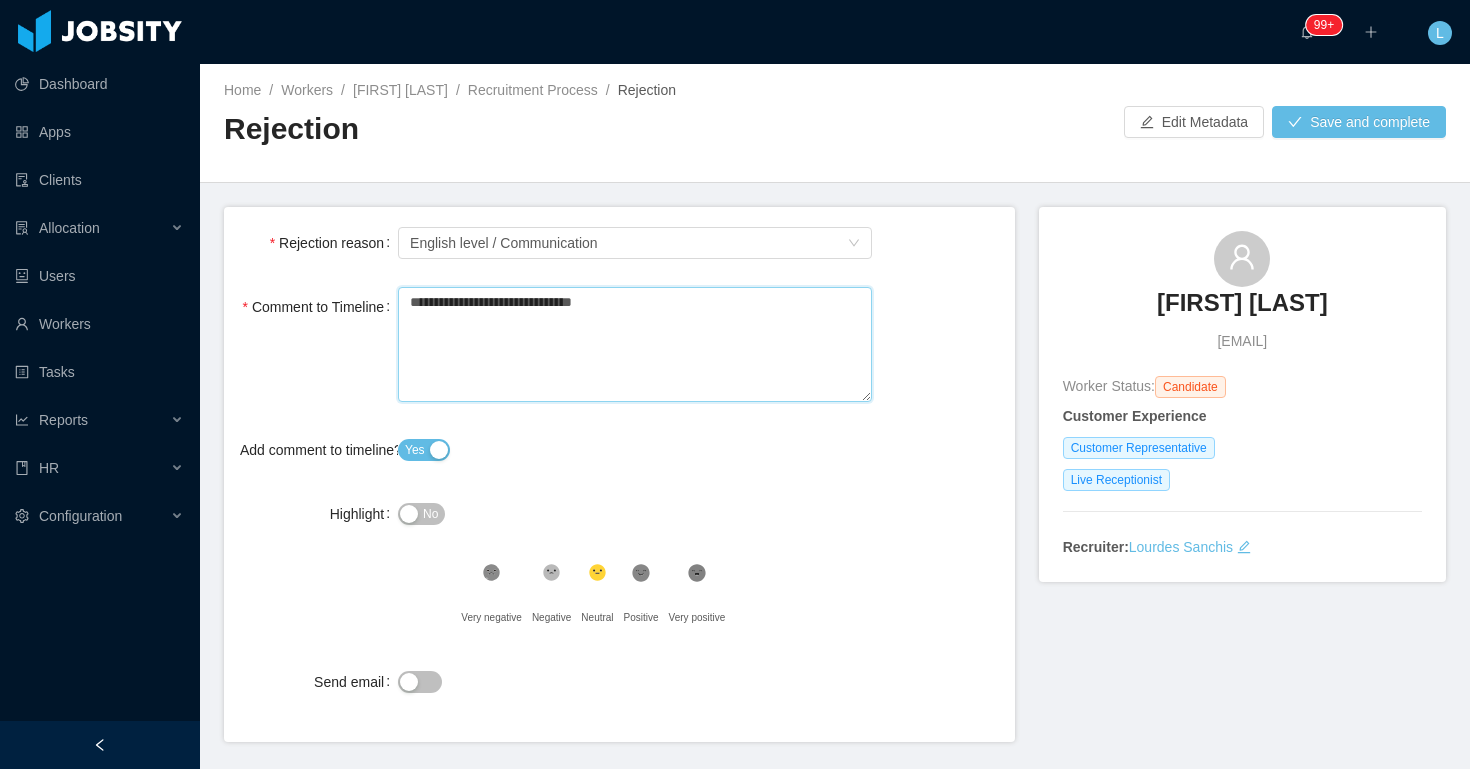 type 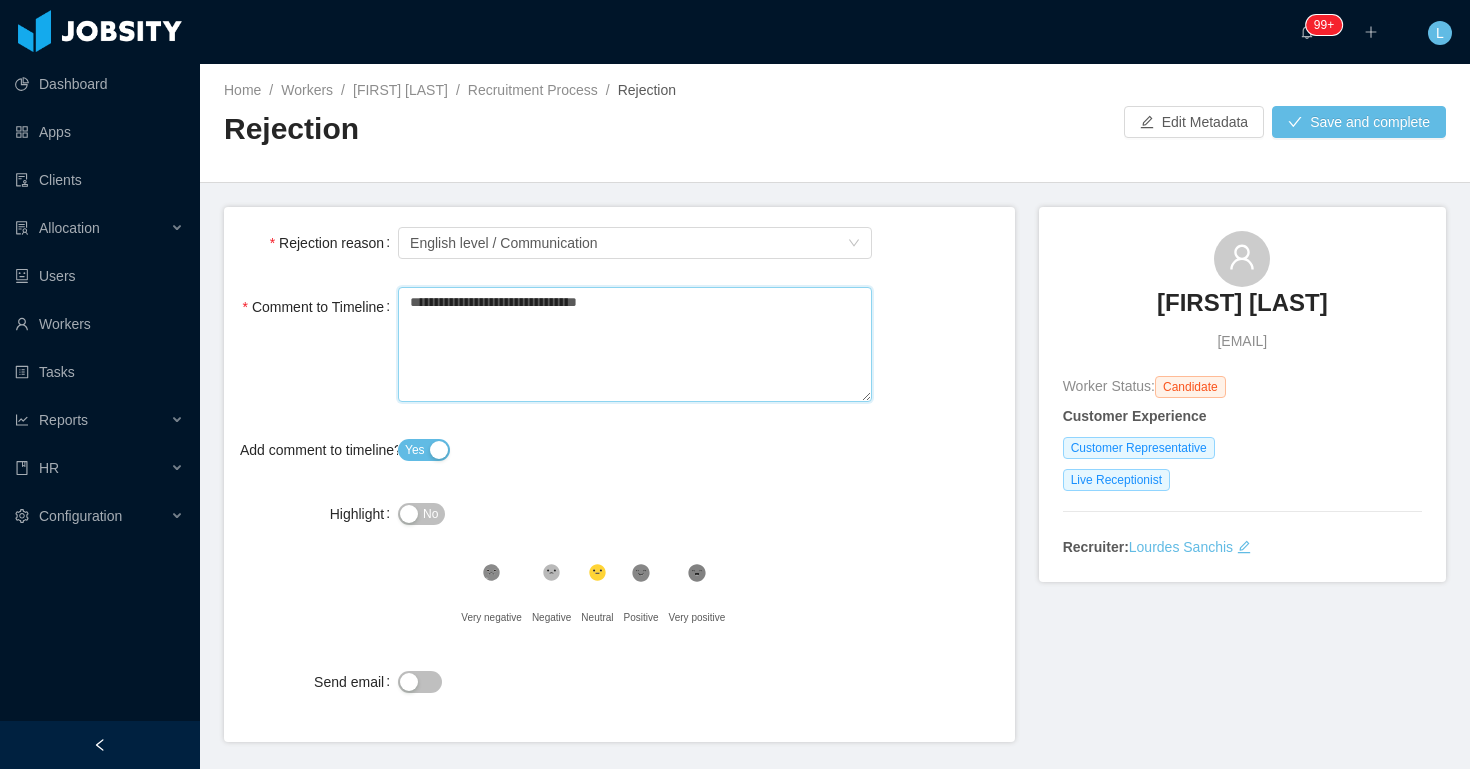 type on "**********" 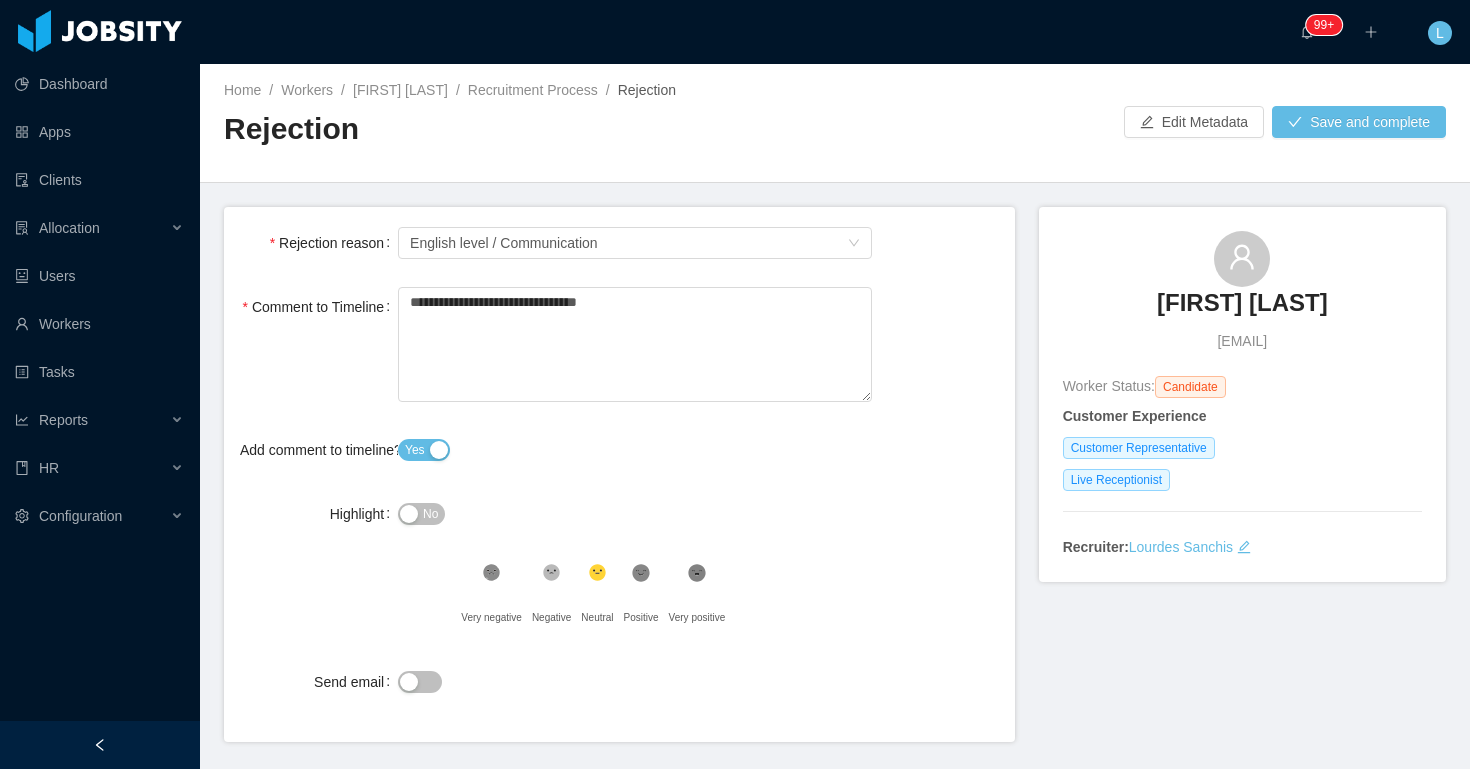 click on "Home / Workers / Chris Alejandra Gomez / Recruitment Process / Rejection / Rejection Edit Metadata Save and complete" at bounding box center [835, 123] 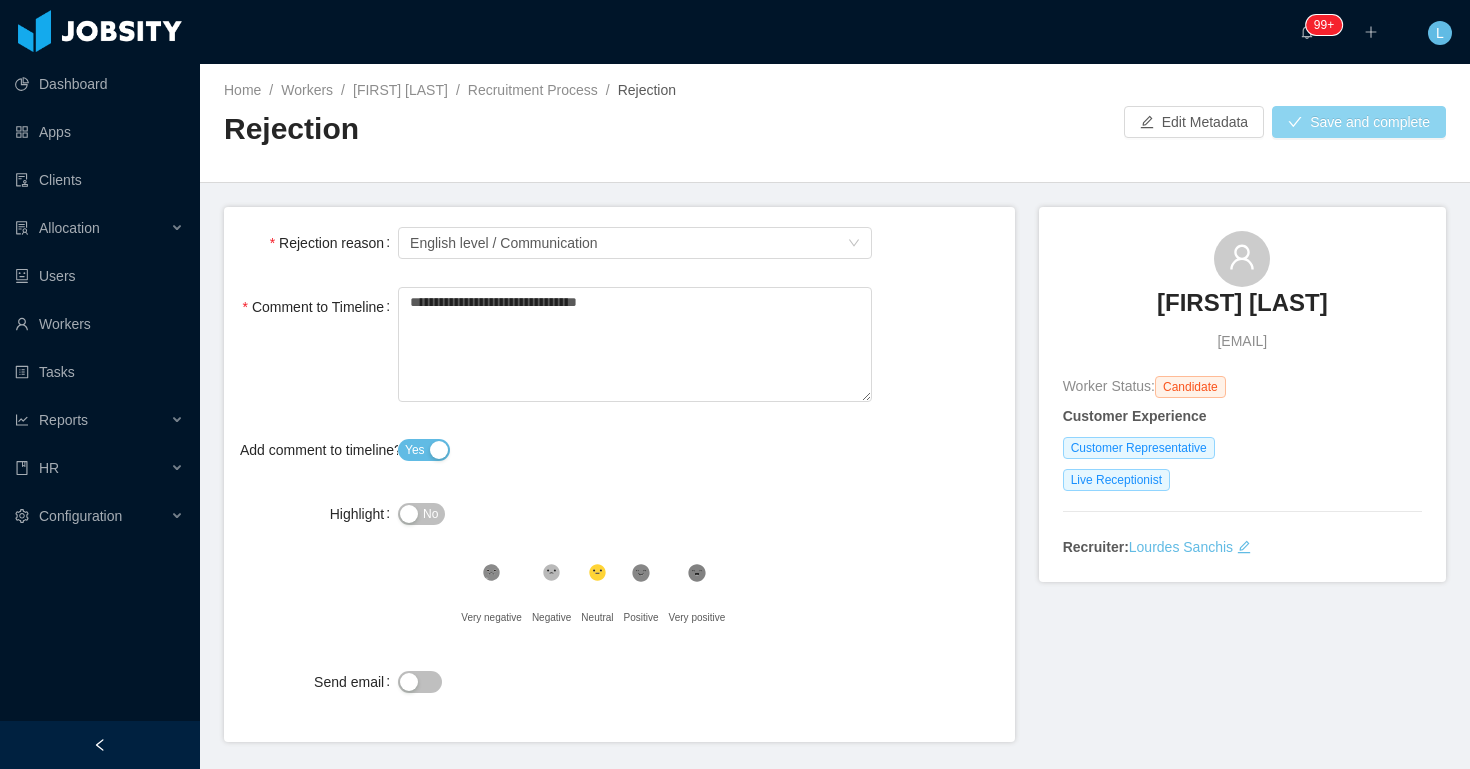 click on "Save and complete" at bounding box center [1359, 122] 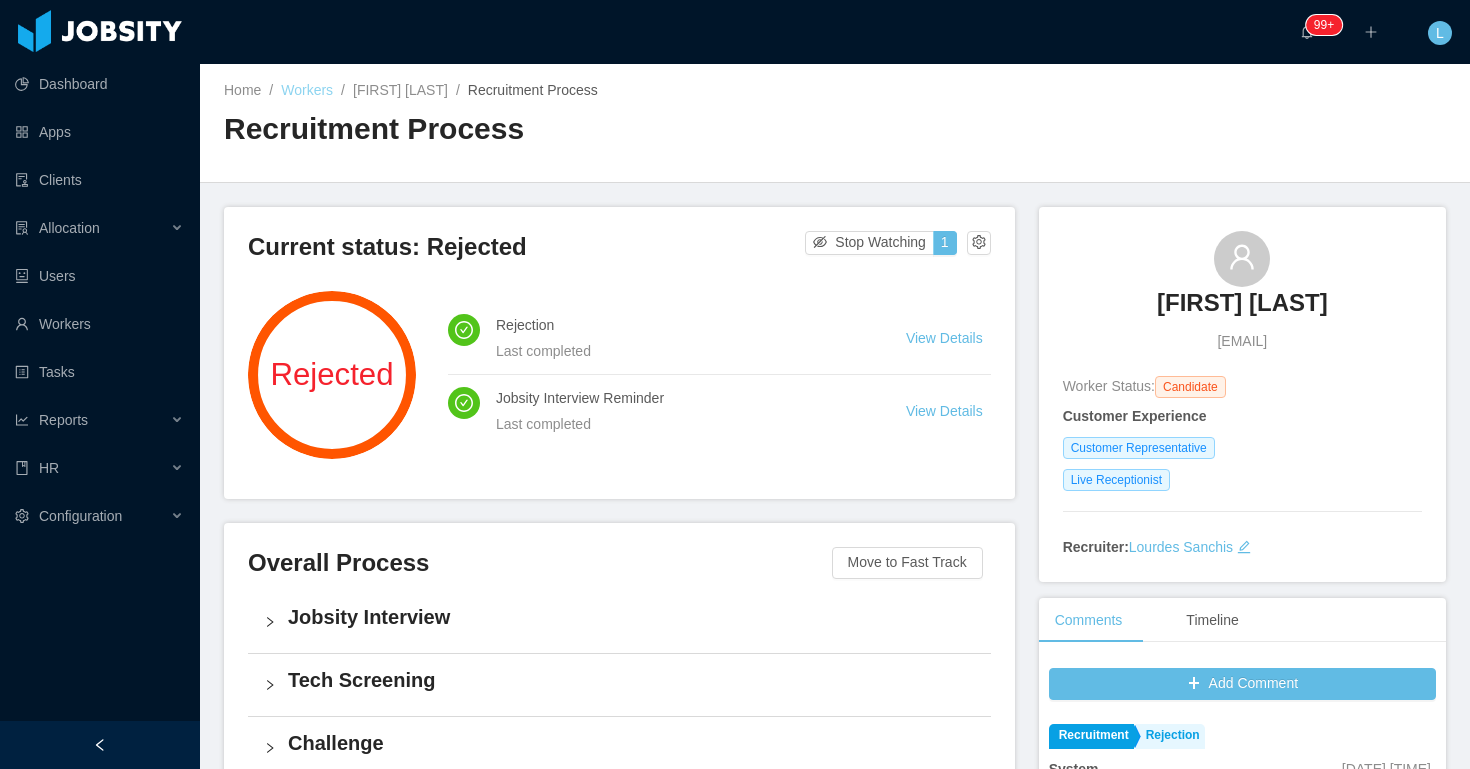 click on "Workers" at bounding box center [307, 90] 